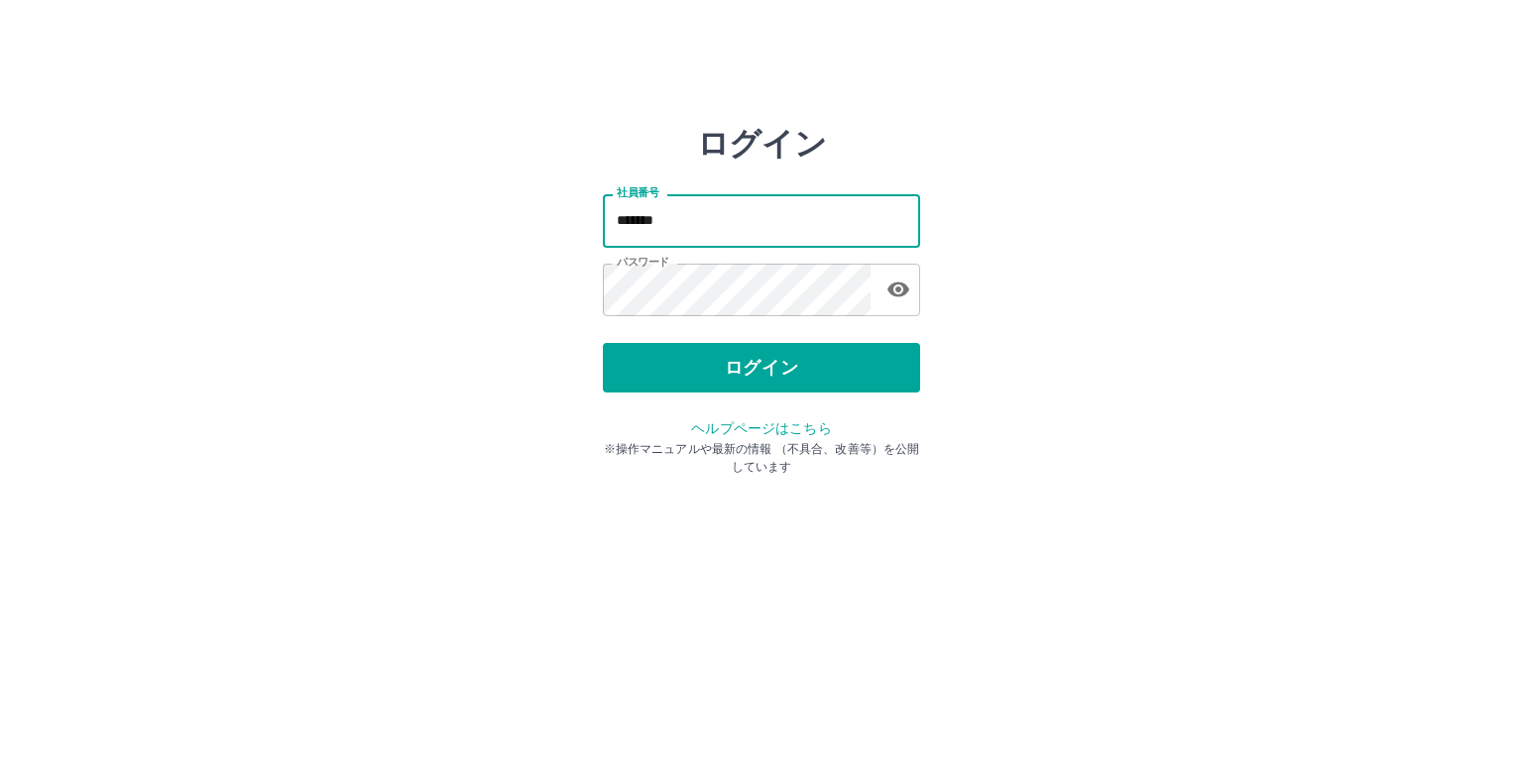 scroll, scrollTop: 0, scrollLeft: 0, axis: both 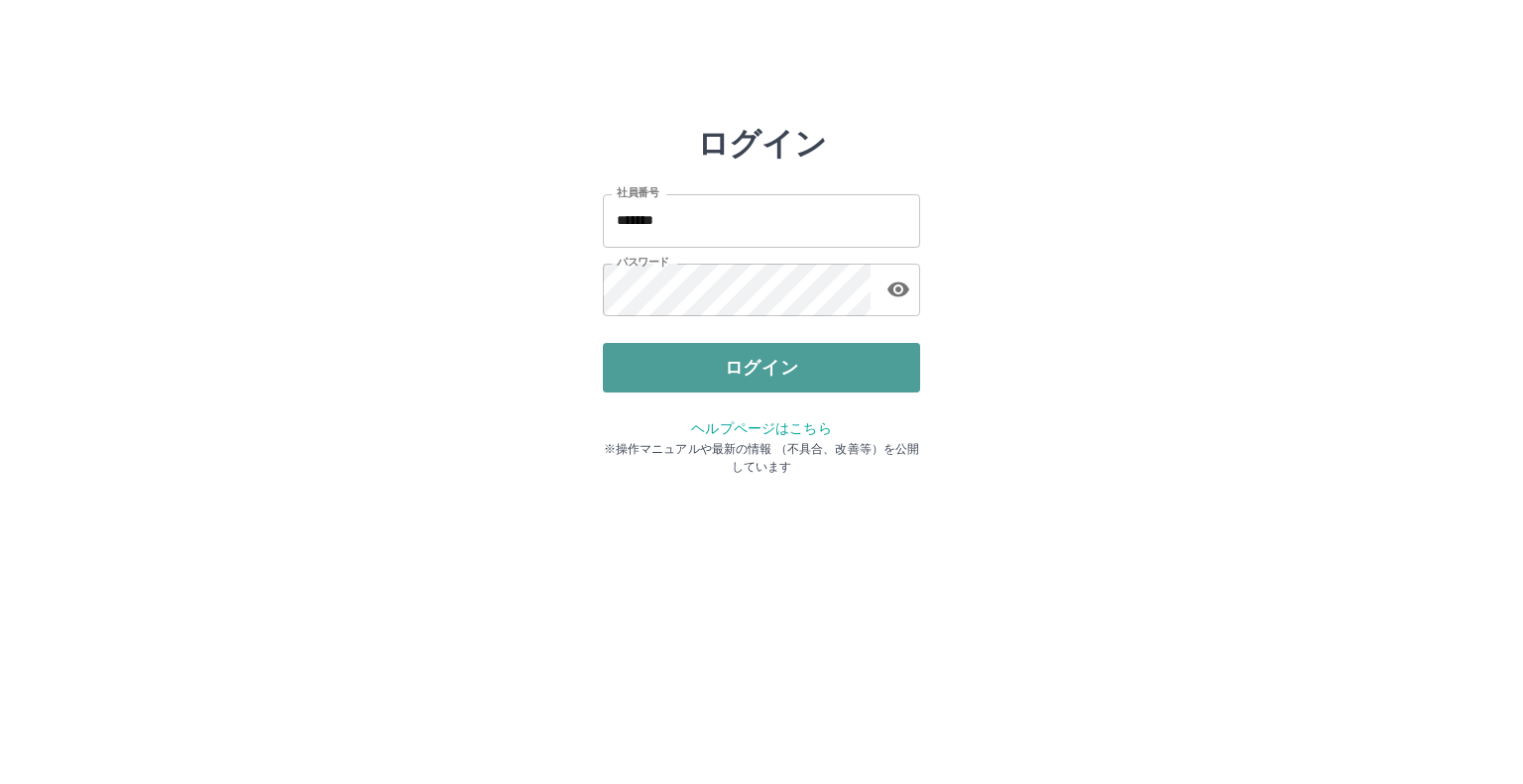 click on "ログイン" at bounding box center [762, 368] 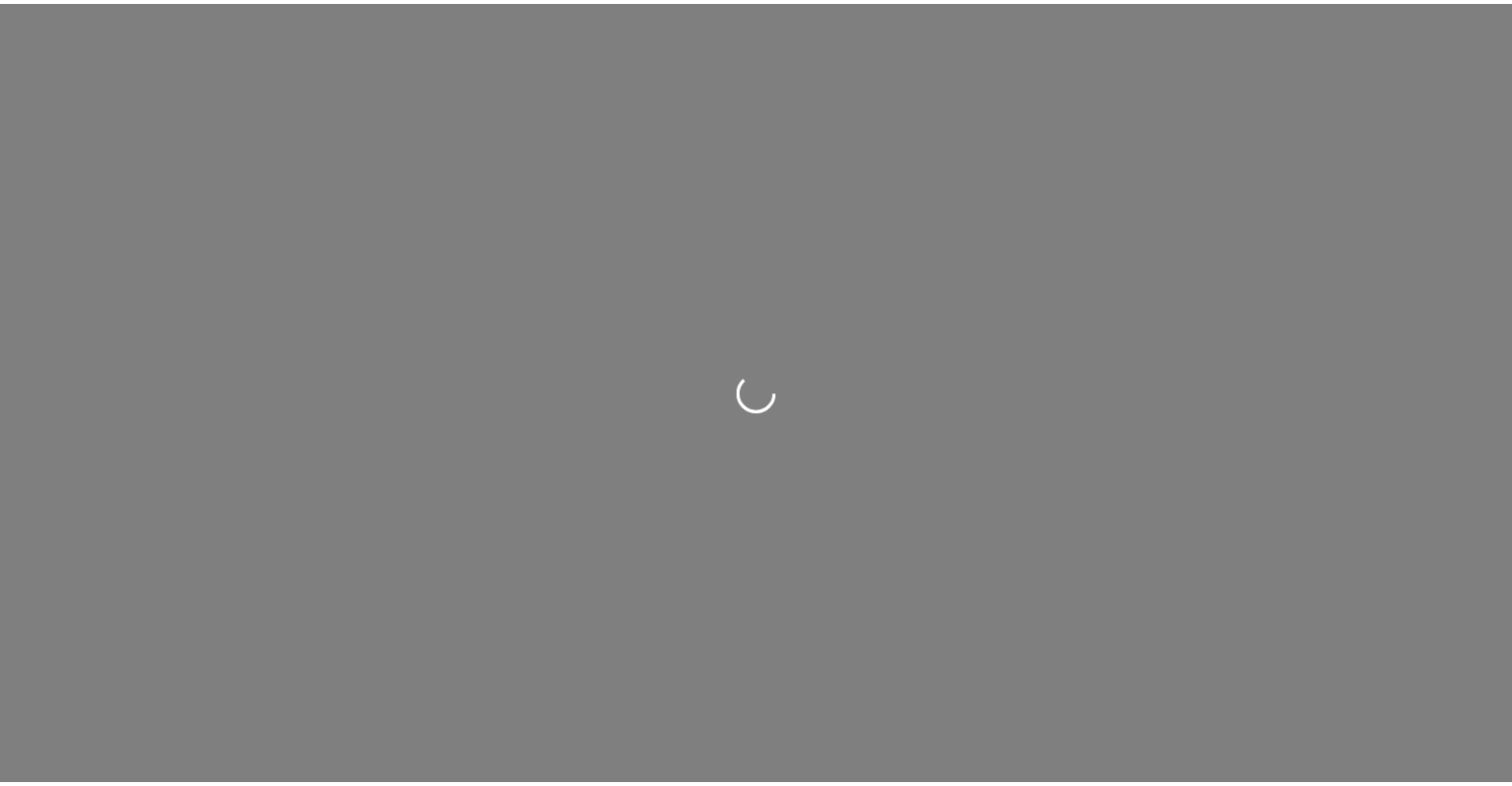 scroll, scrollTop: 0, scrollLeft: 0, axis: both 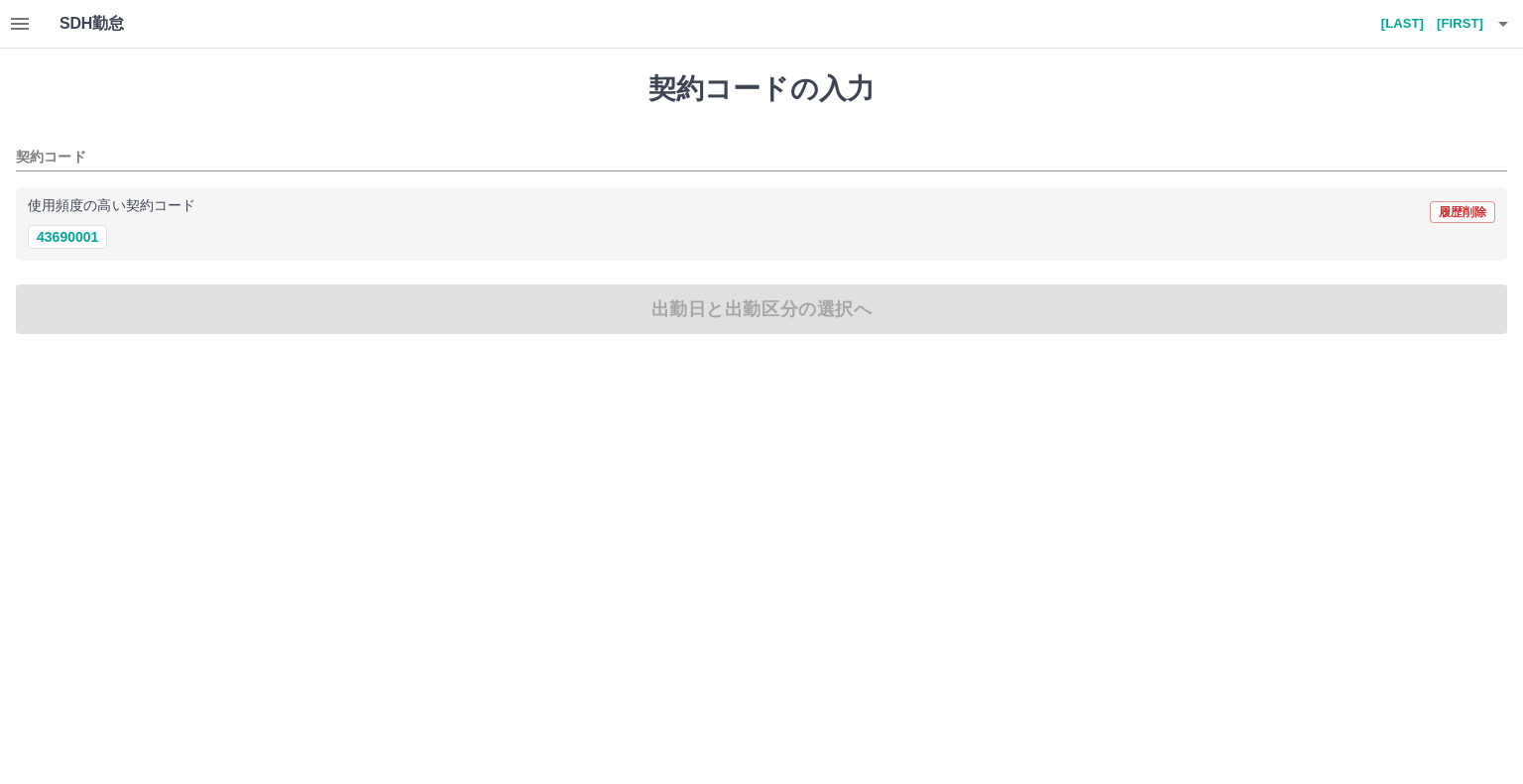 click 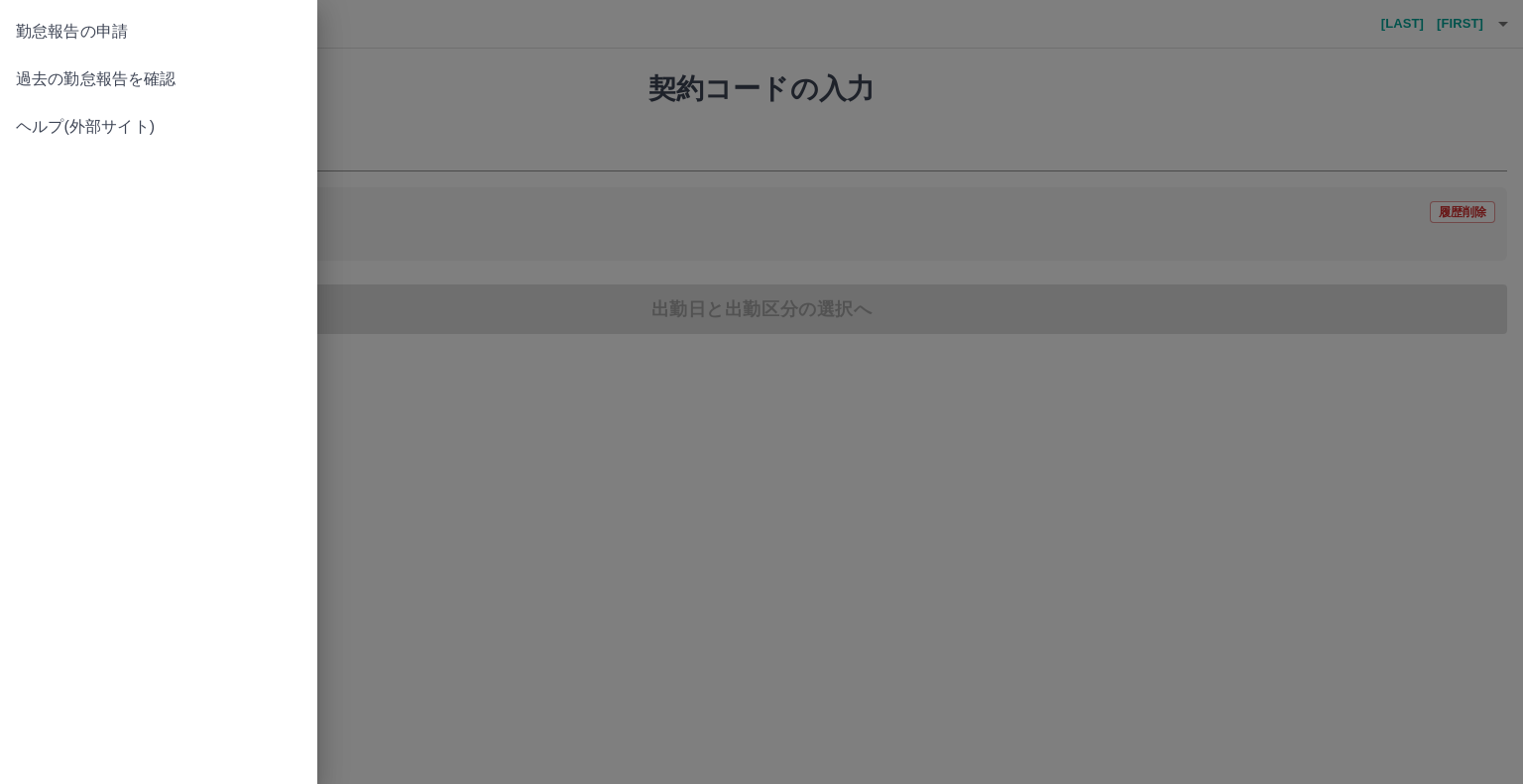 click on "過去の勤怠報告を確認" at bounding box center [159, 79] 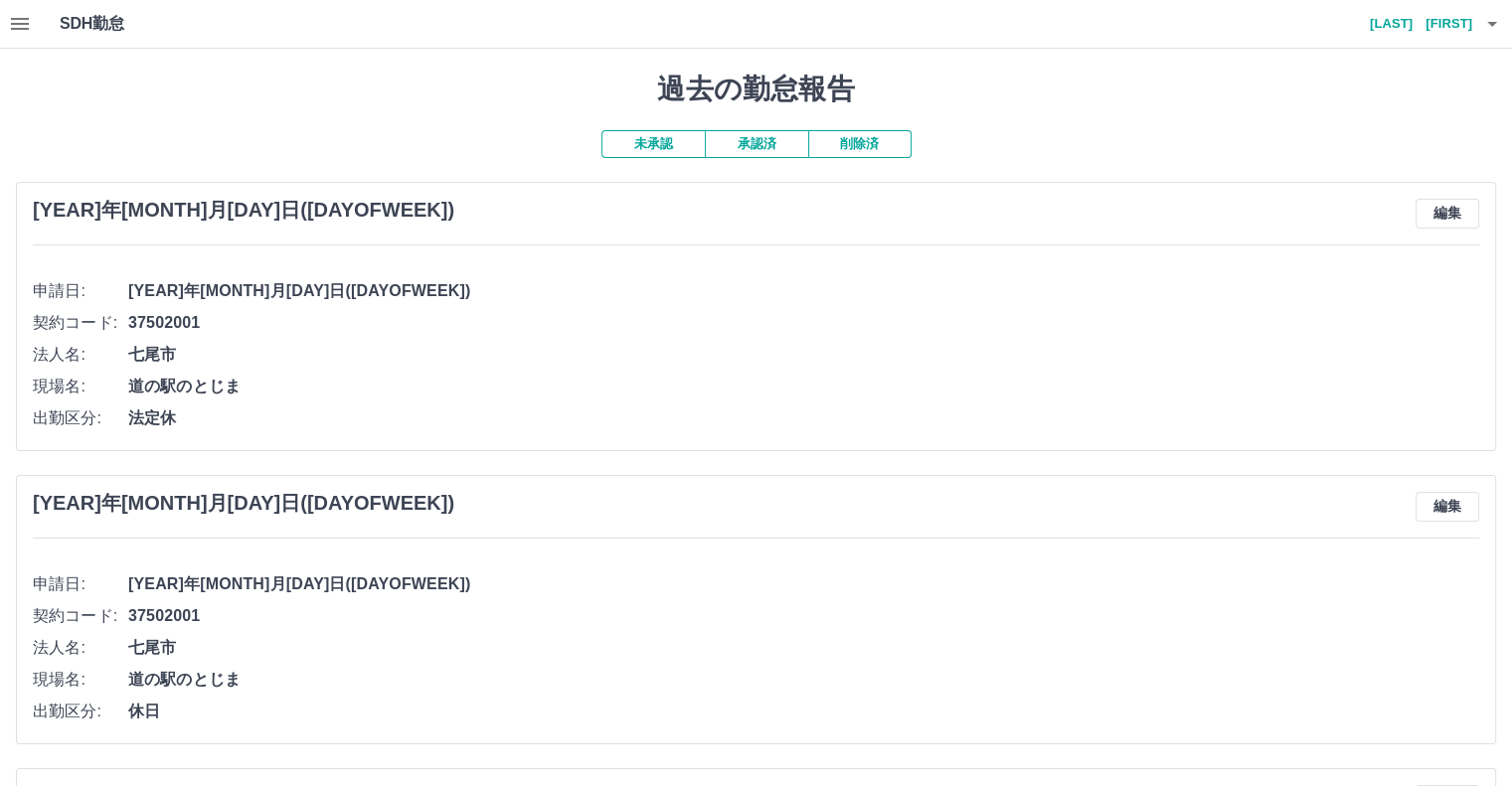 click on "承認済" at bounding box center [756, 144] 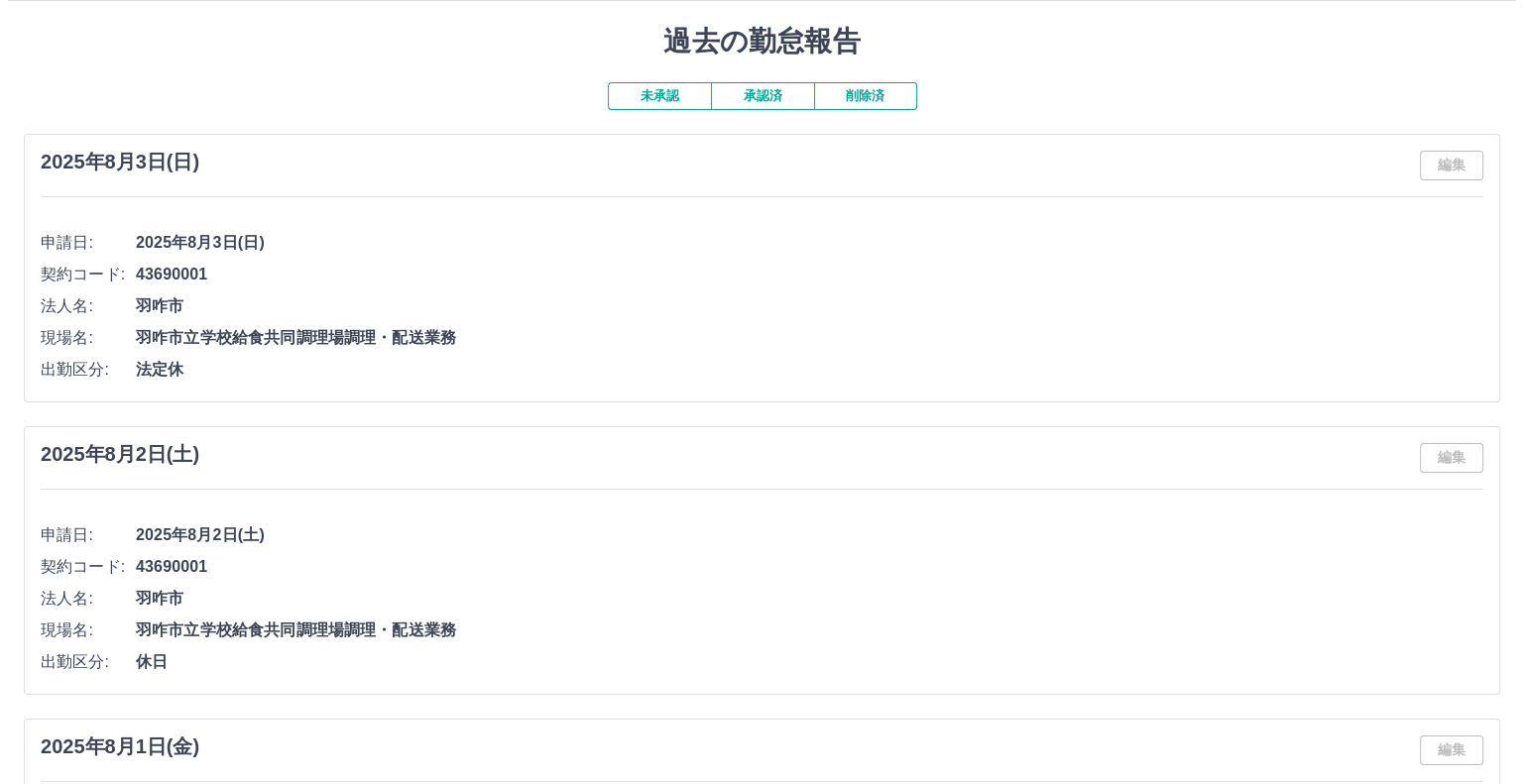 scroll, scrollTop: 0, scrollLeft: 0, axis: both 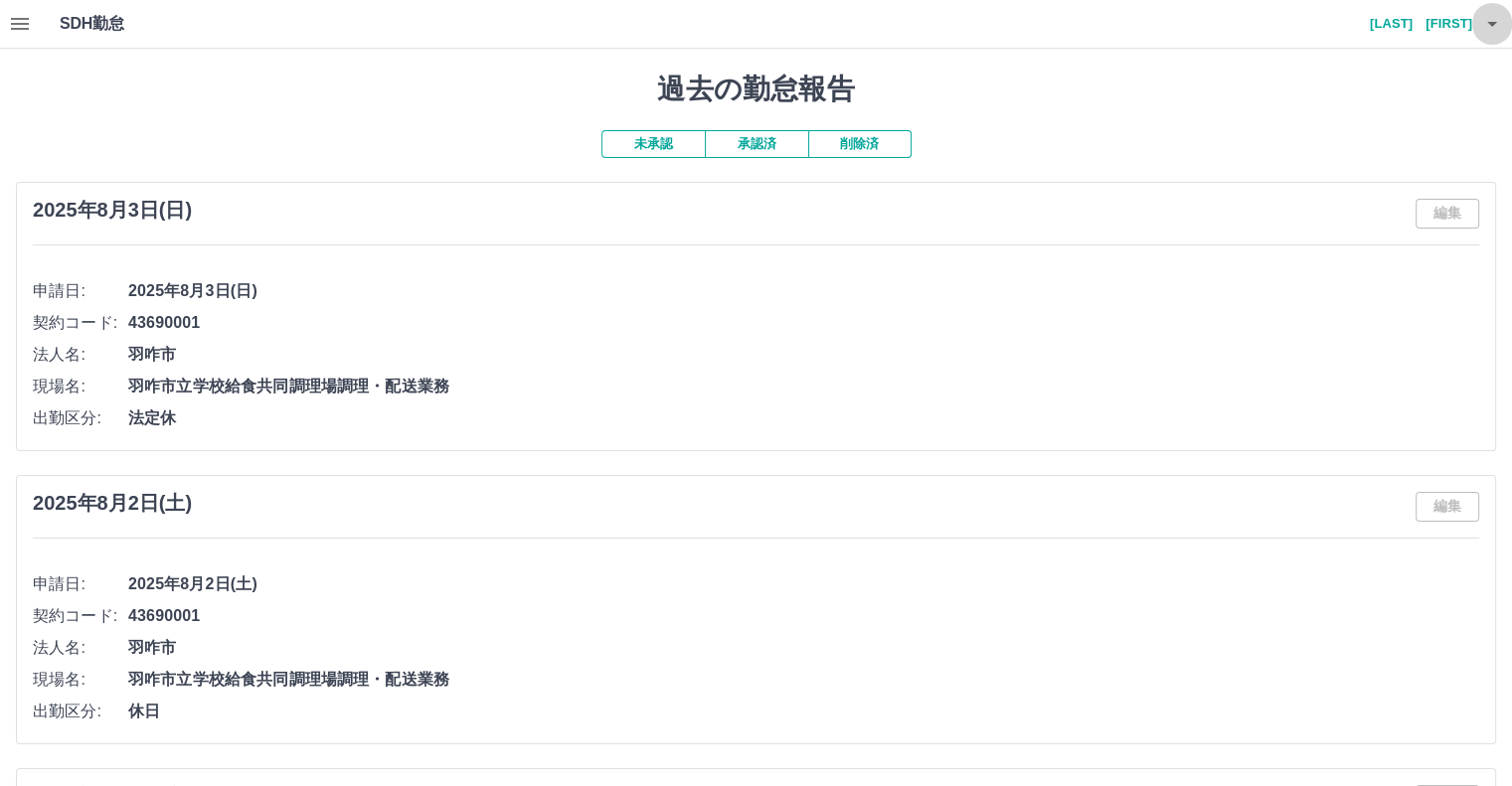 click 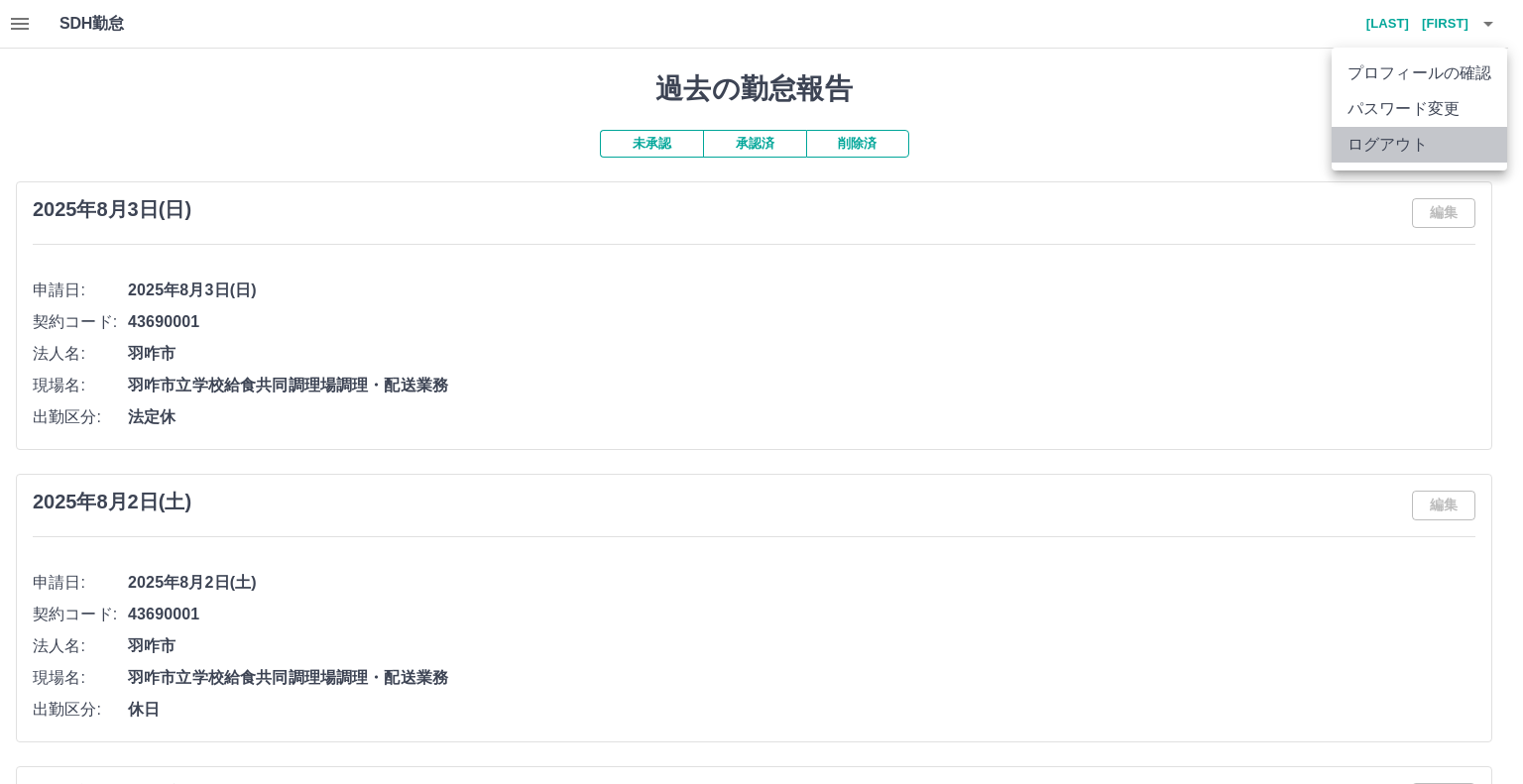 click on "ログアウト" at bounding box center (1419, 145) 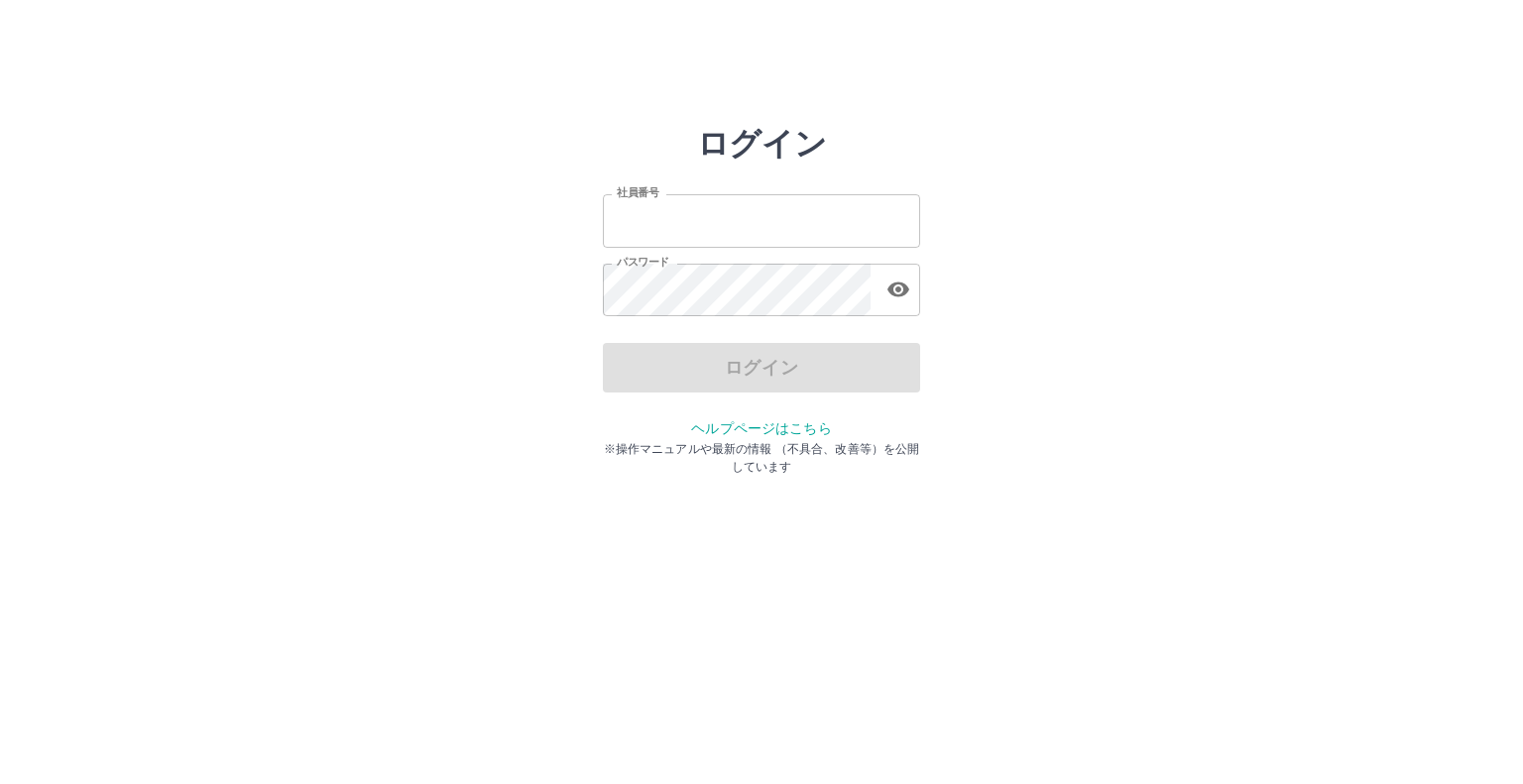 scroll, scrollTop: 0, scrollLeft: 0, axis: both 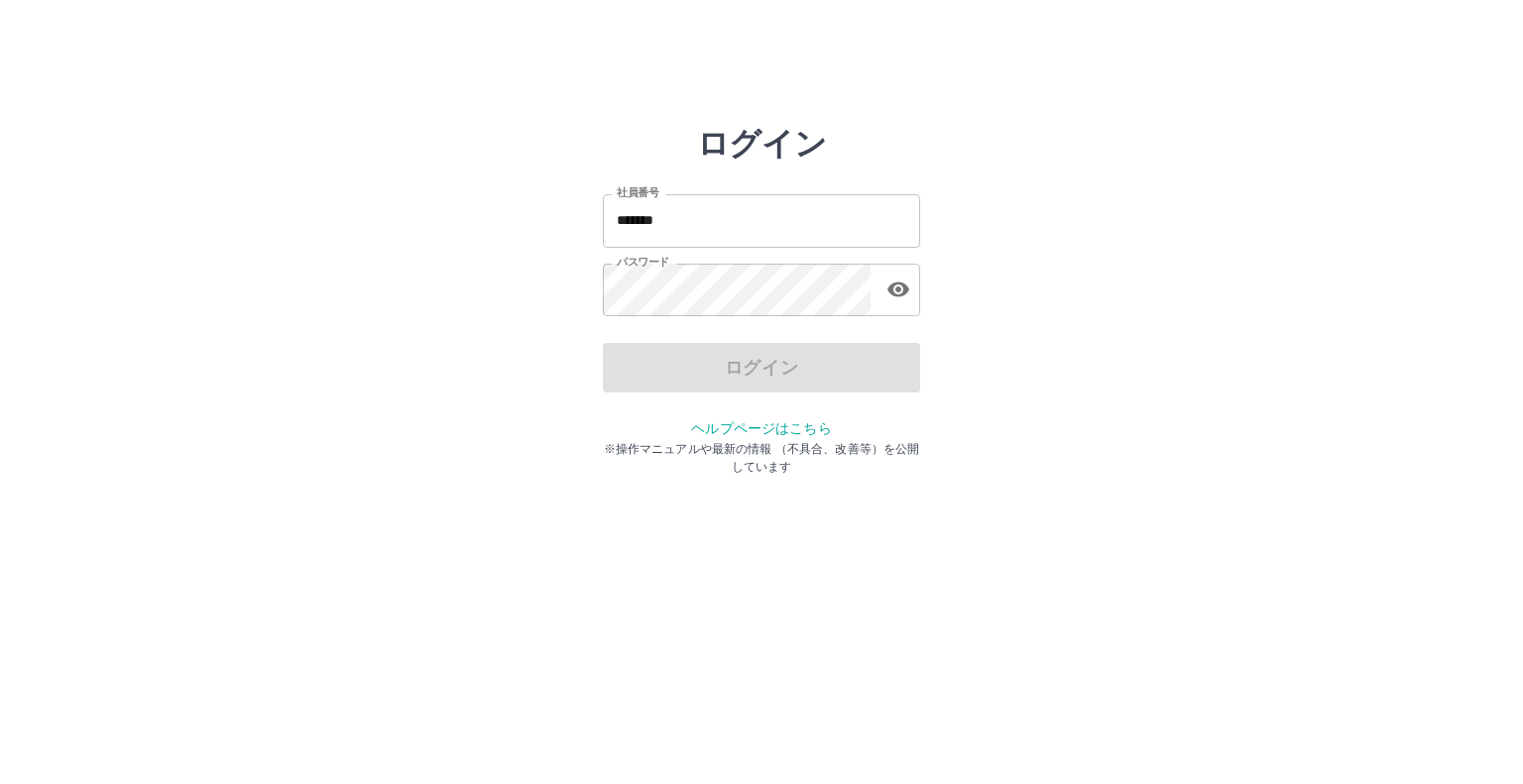 click on "*******" at bounding box center [762, 220] 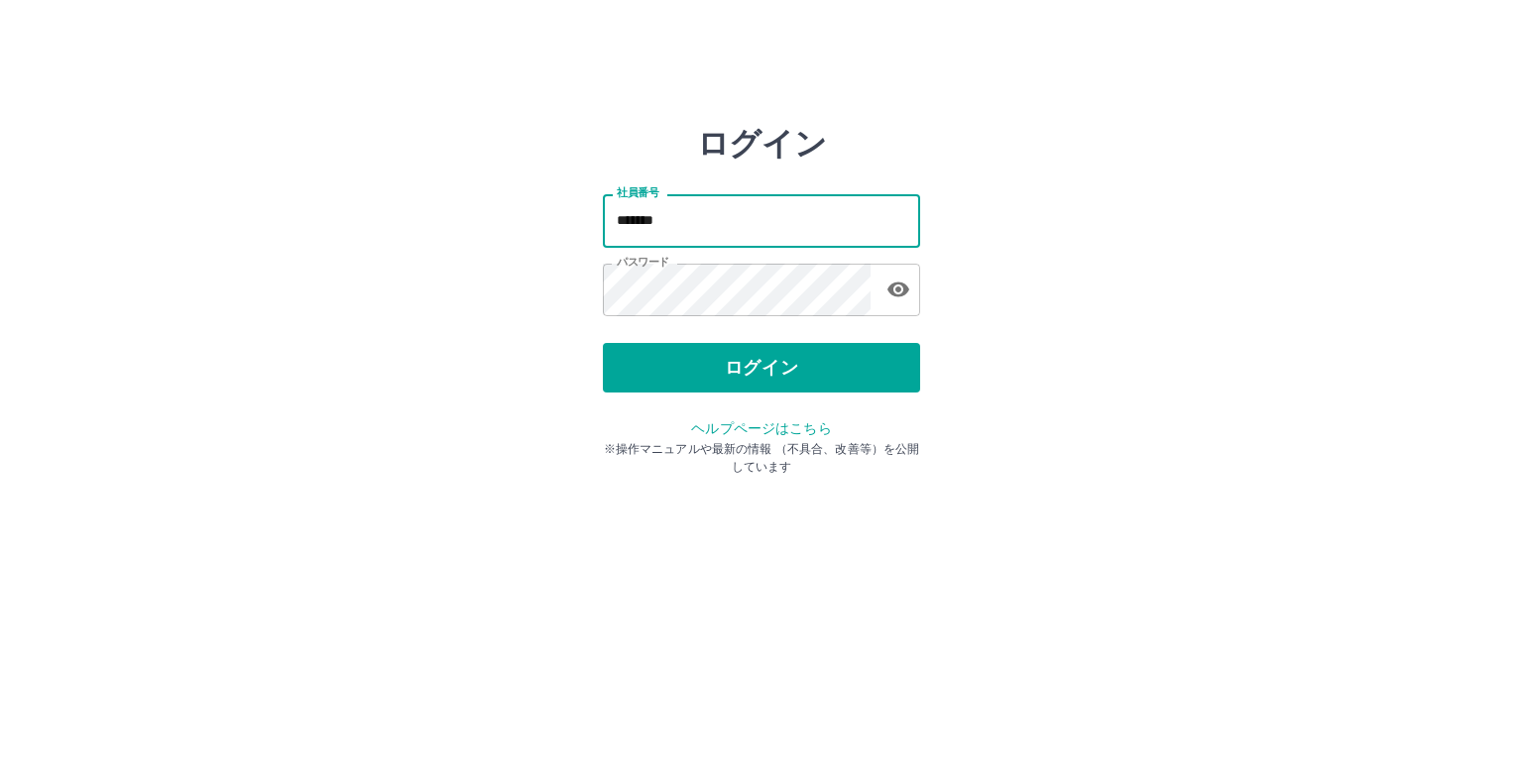 type on "*******" 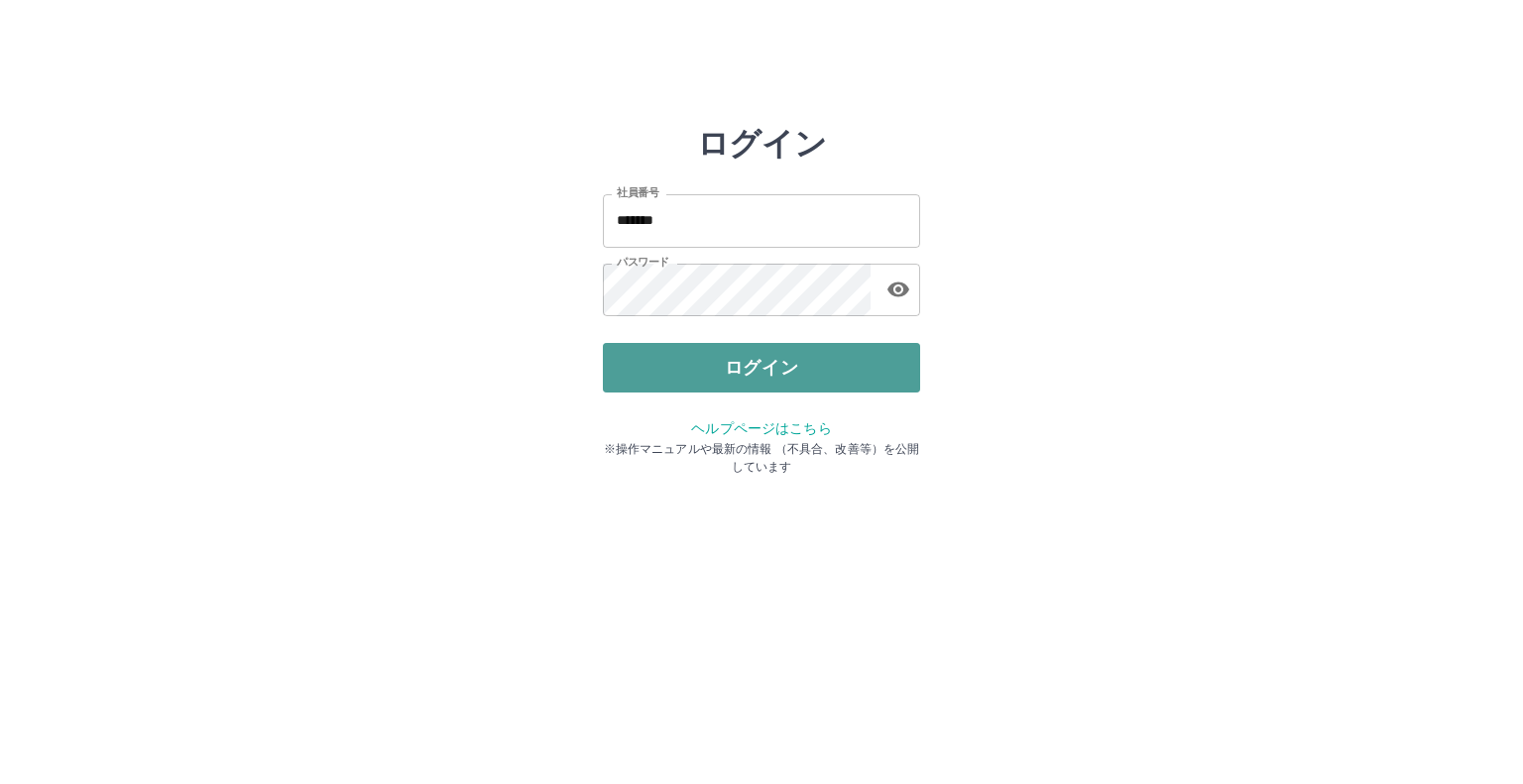 click on "ログイン" at bounding box center [762, 368] 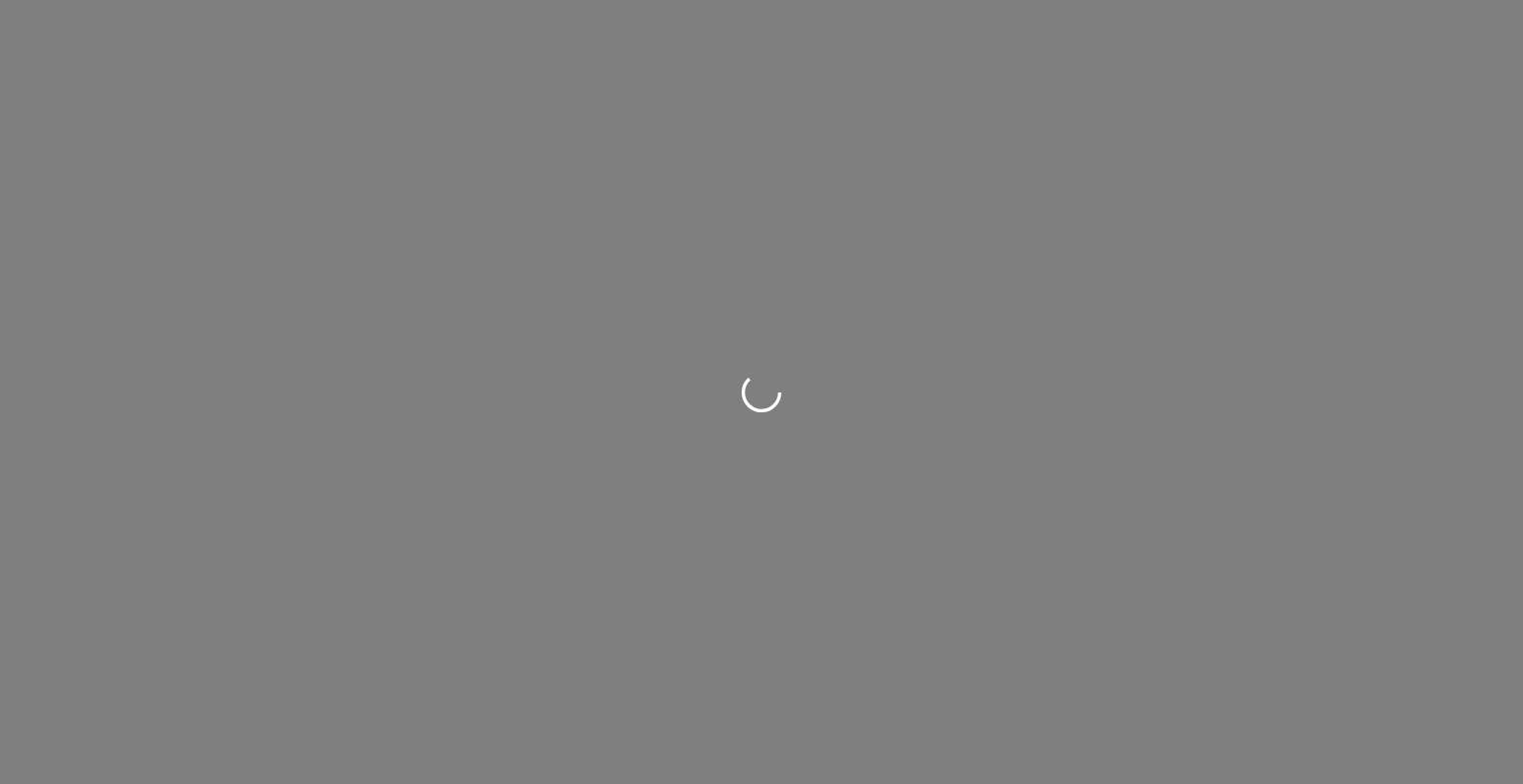 scroll, scrollTop: 0, scrollLeft: 0, axis: both 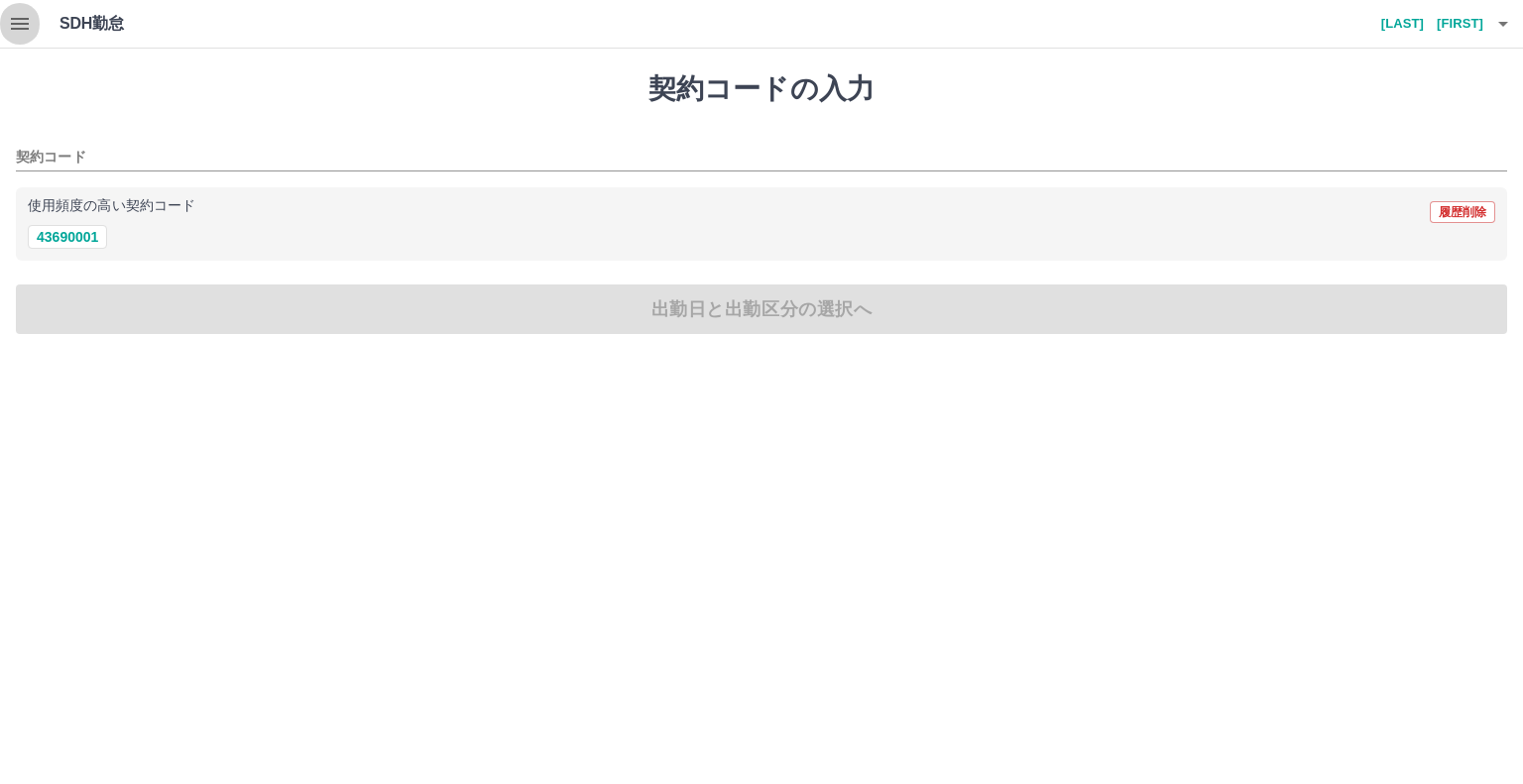 click 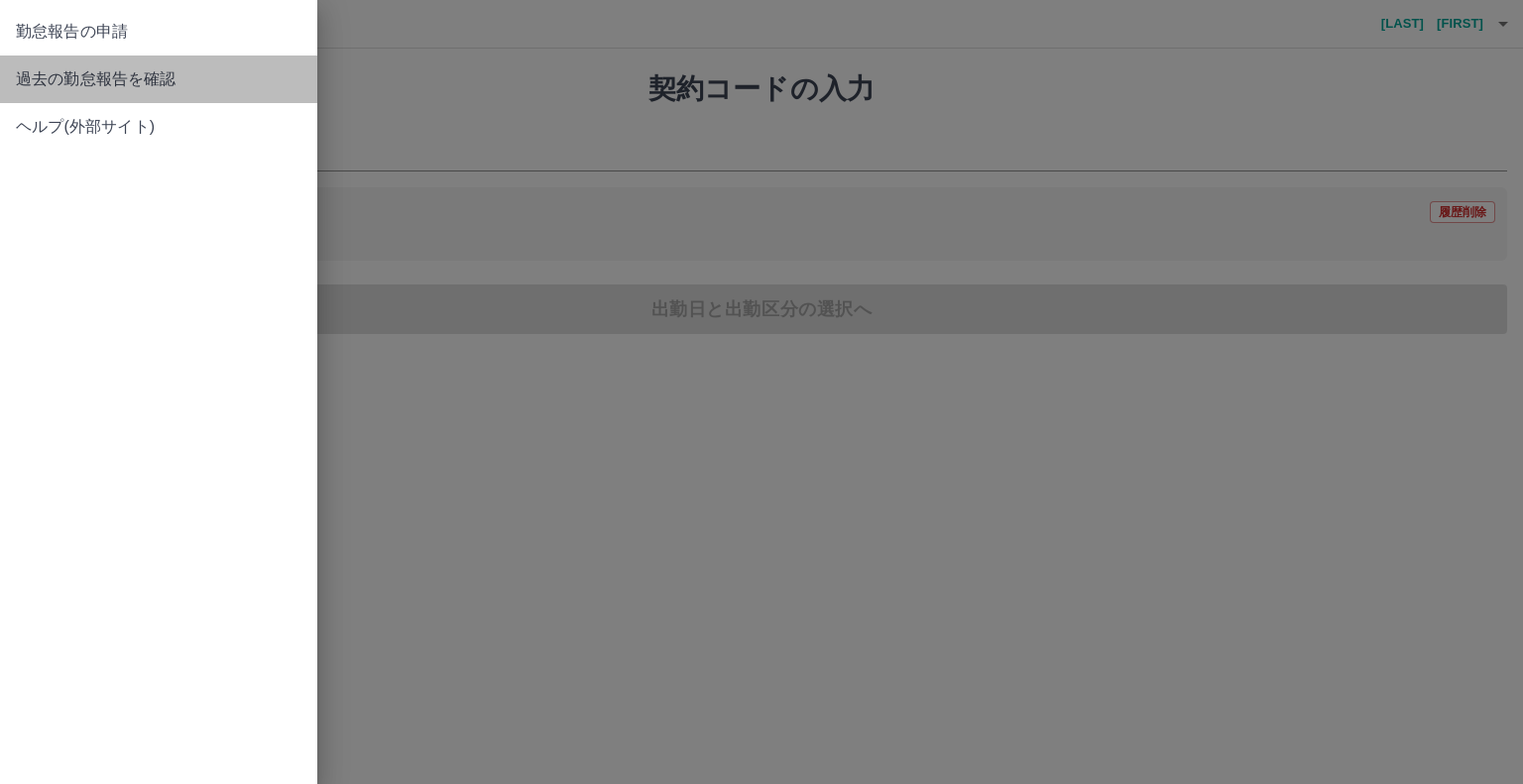 click on "過去の勤怠報告を確認" at bounding box center (159, 79) 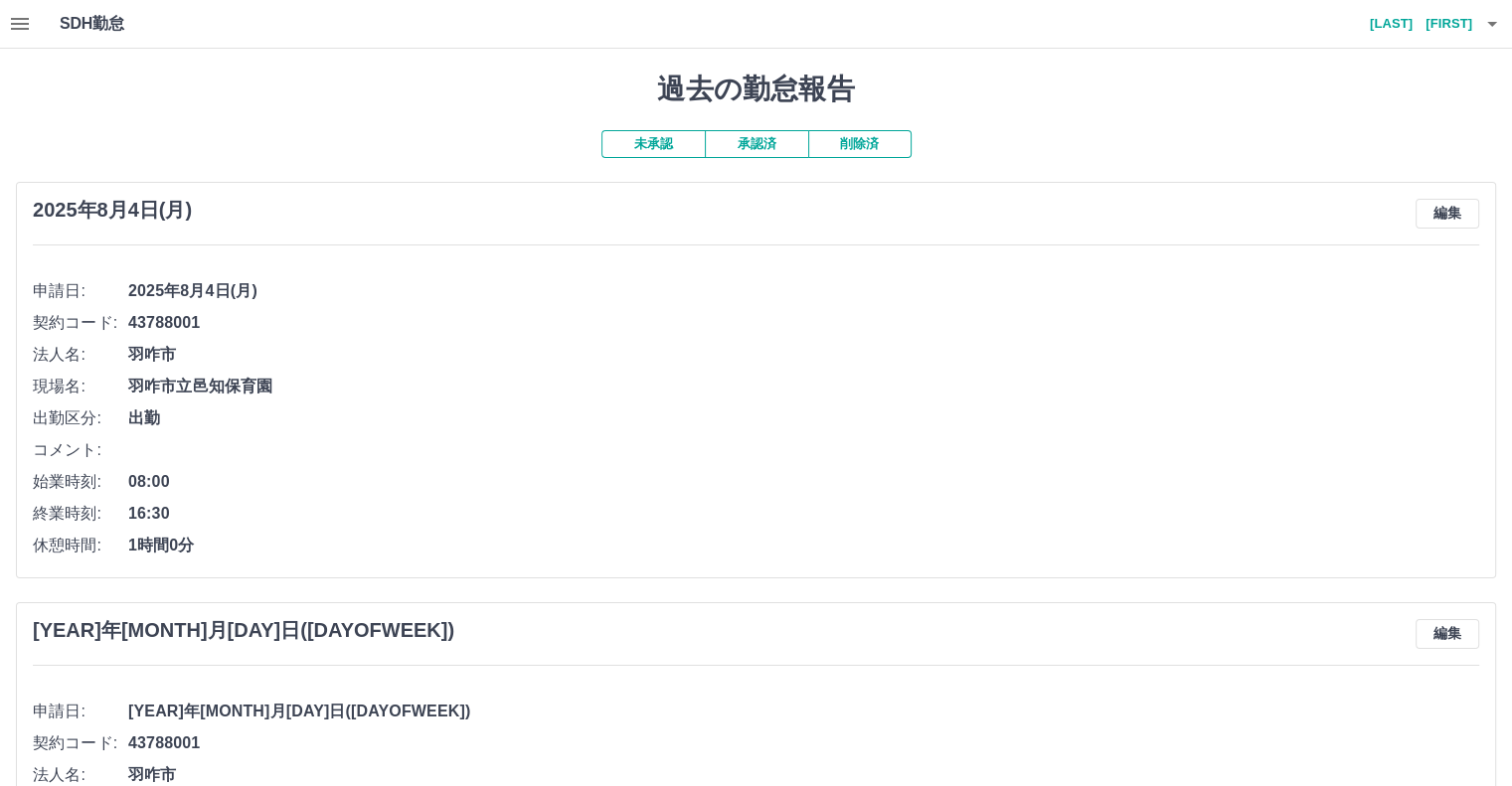 click on "承認済" at bounding box center [756, 144] 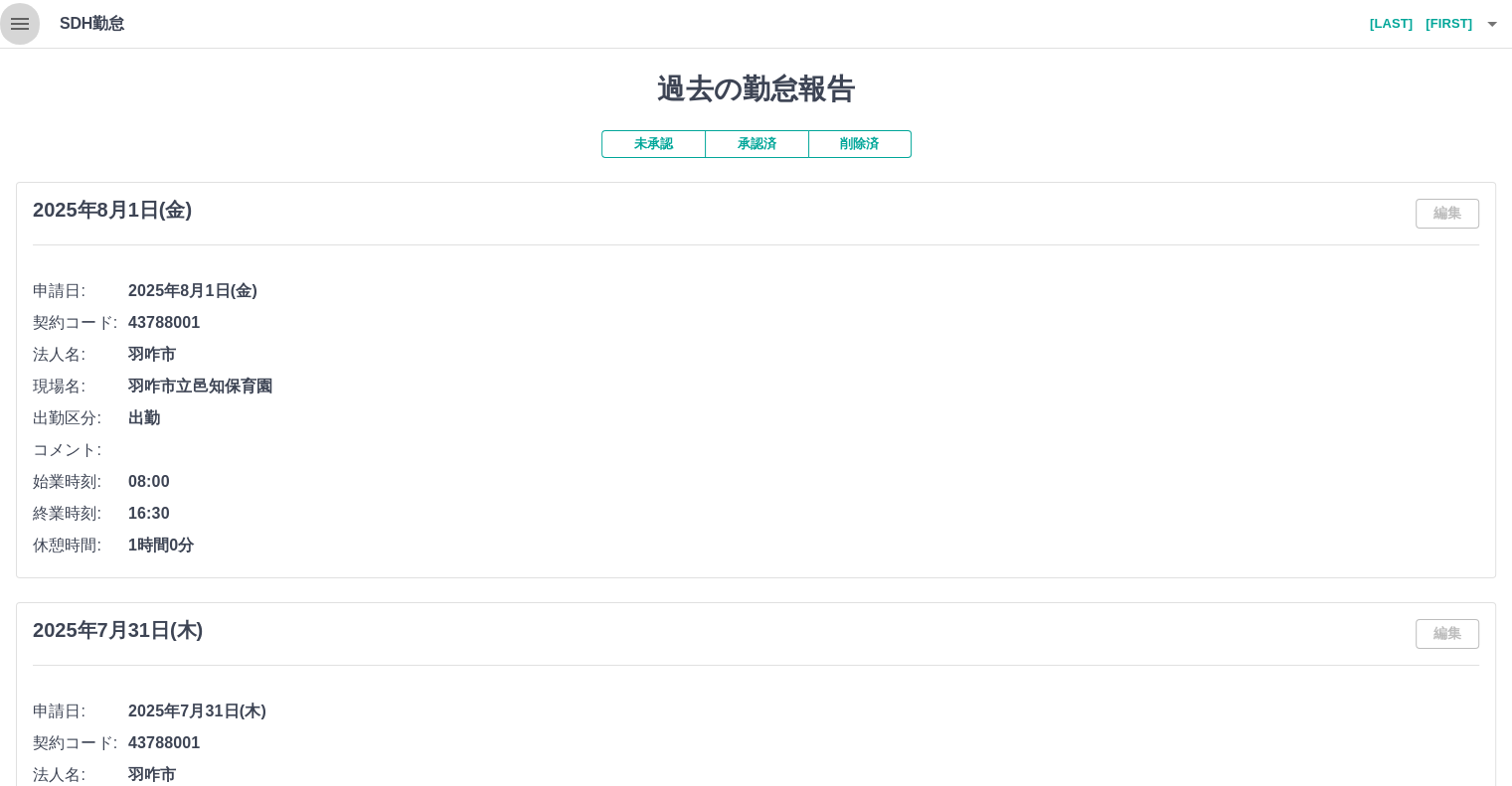 click 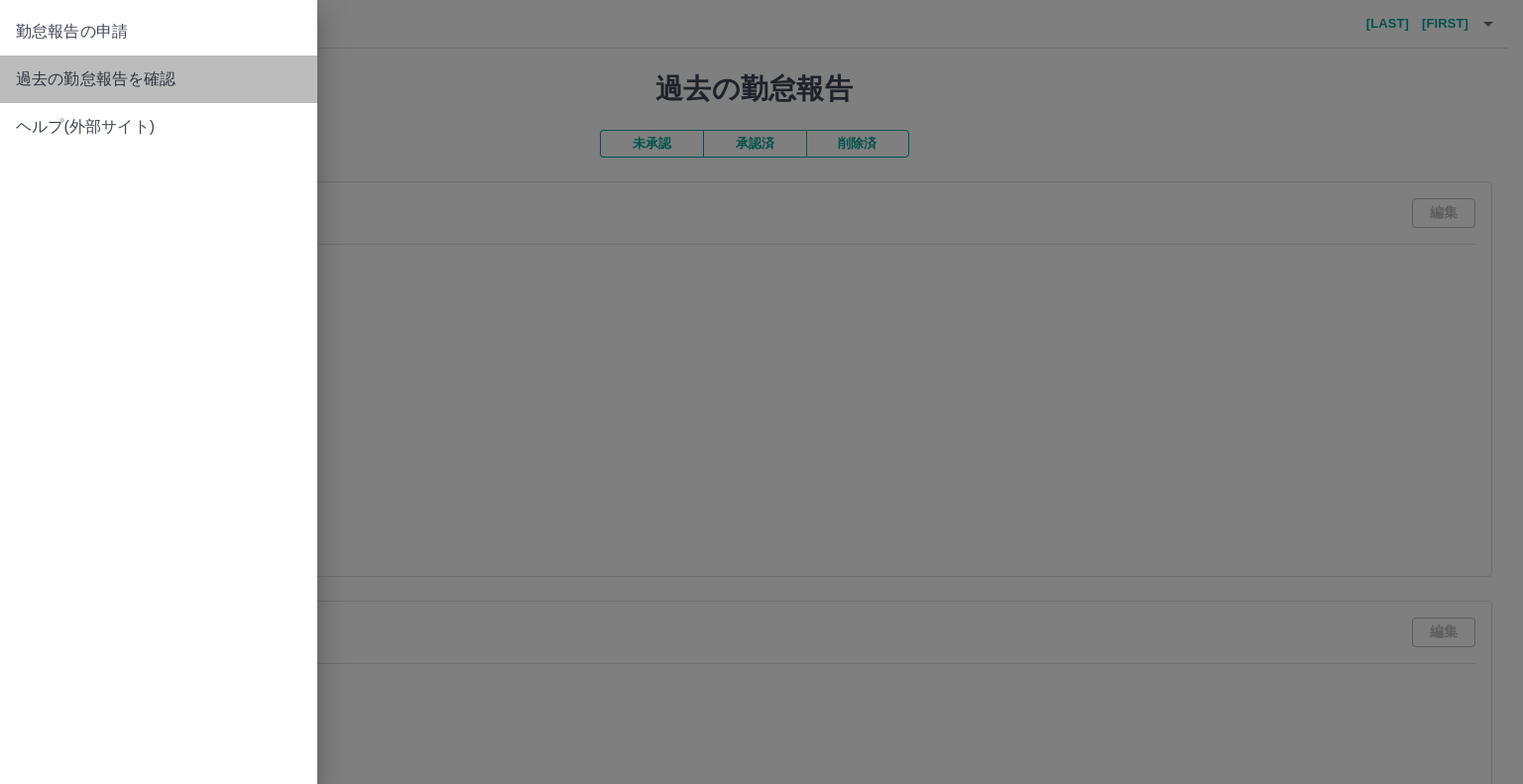 click on "過去の勤怠報告を確認" at bounding box center [159, 79] 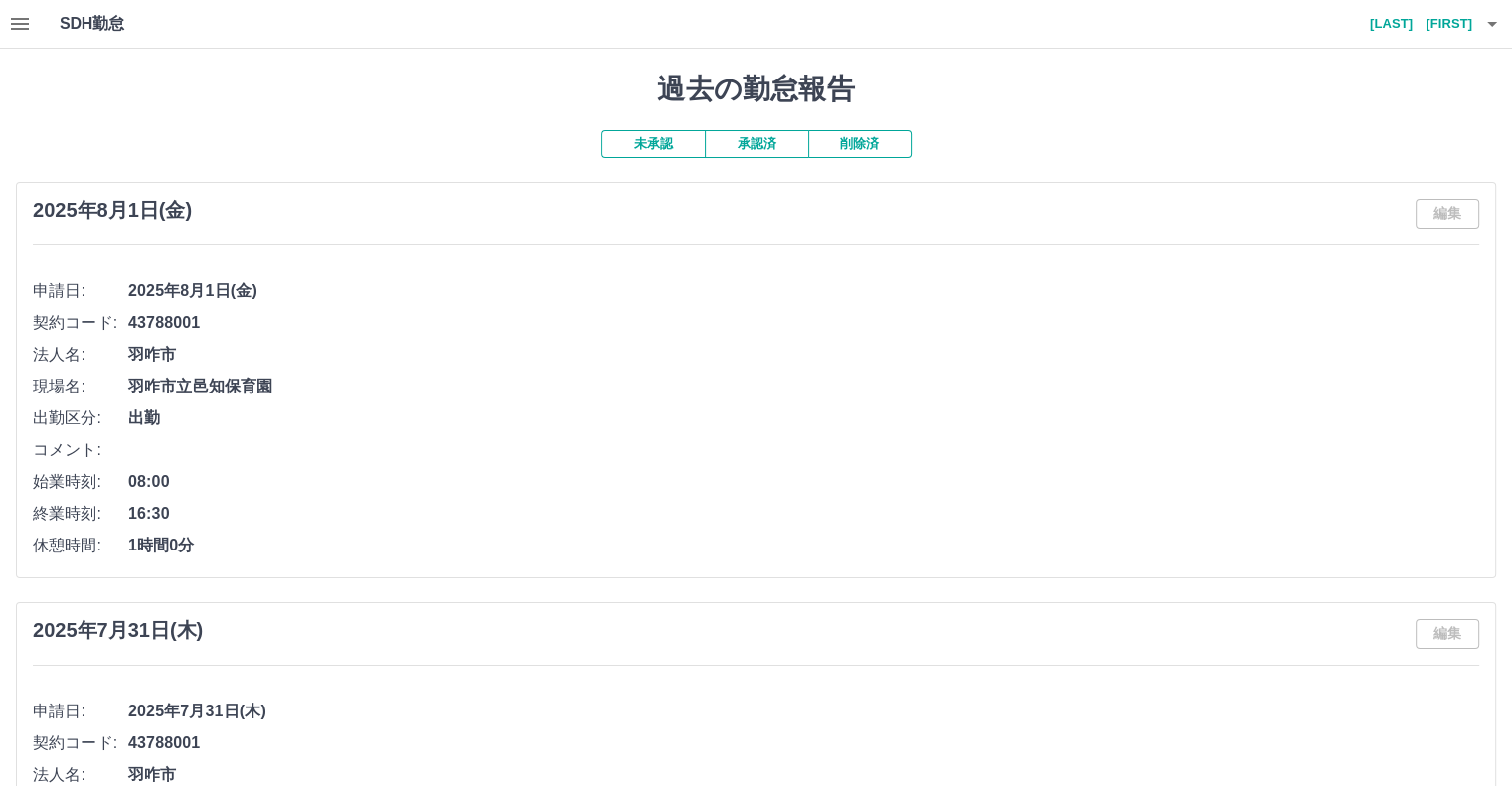 click on "未承認" at bounding box center [653, 144] 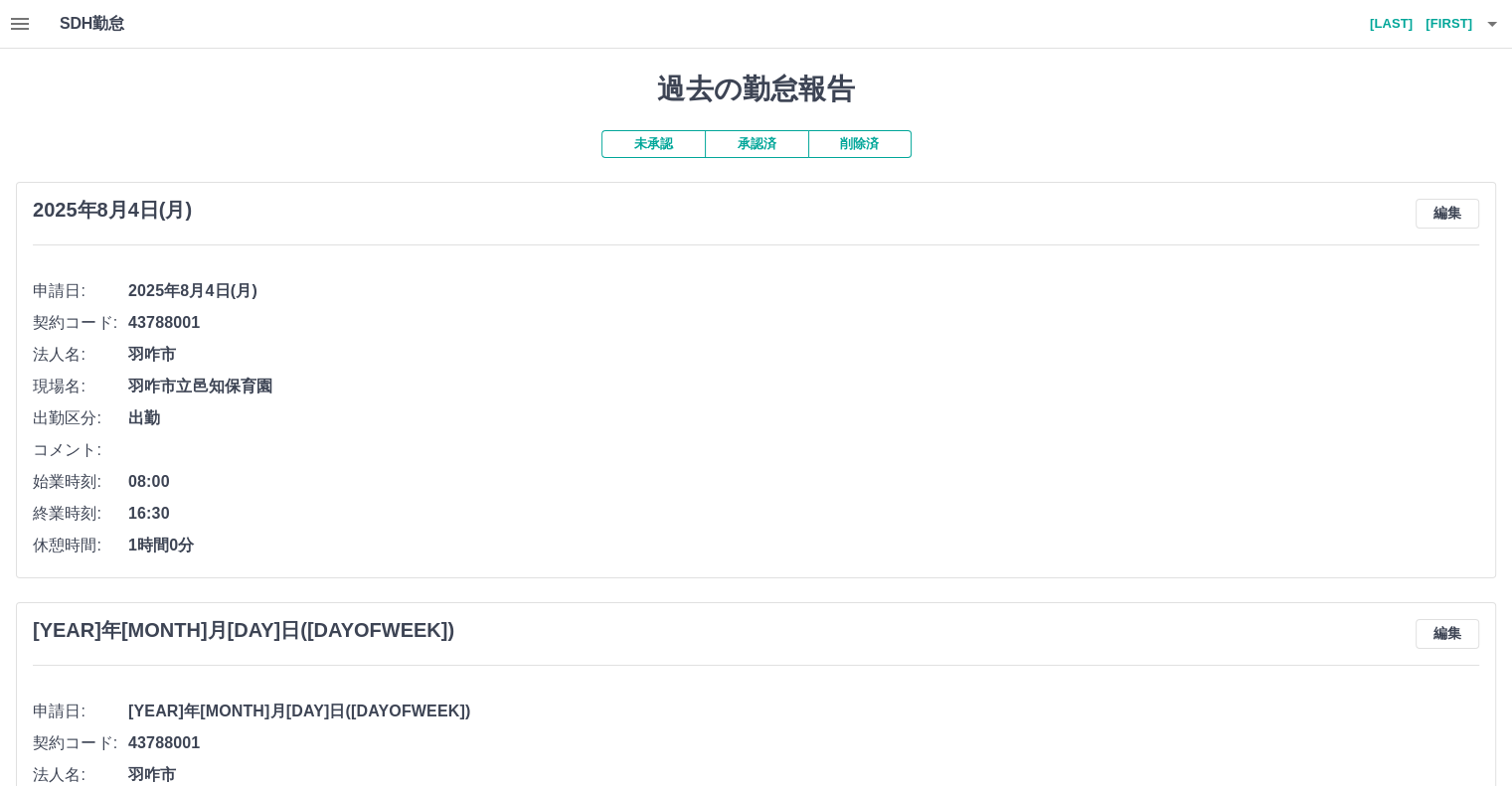 click on "承認済" at bounding box center (756, 144) 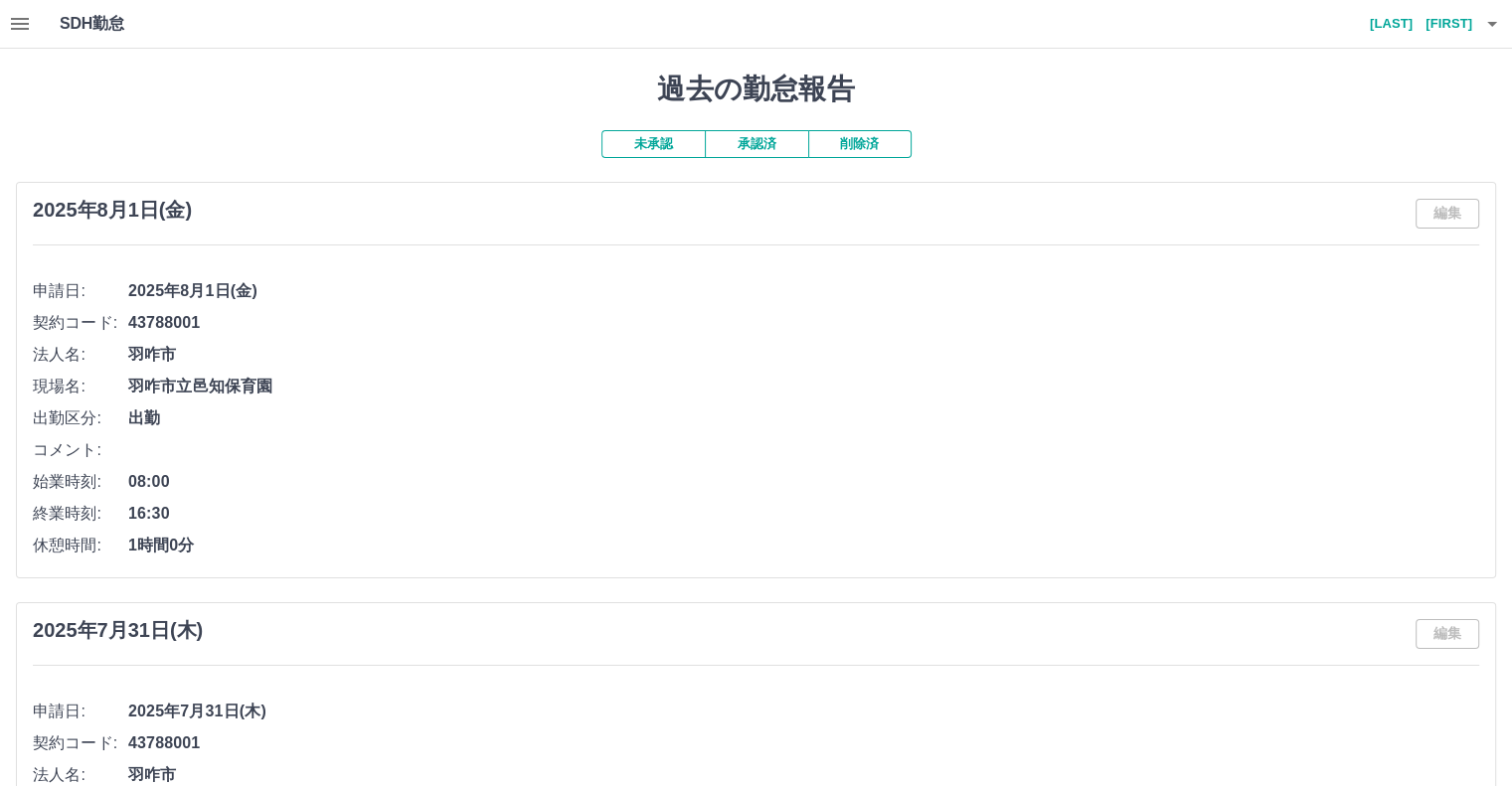 click on "未承認" at bounding box center (653, 144) 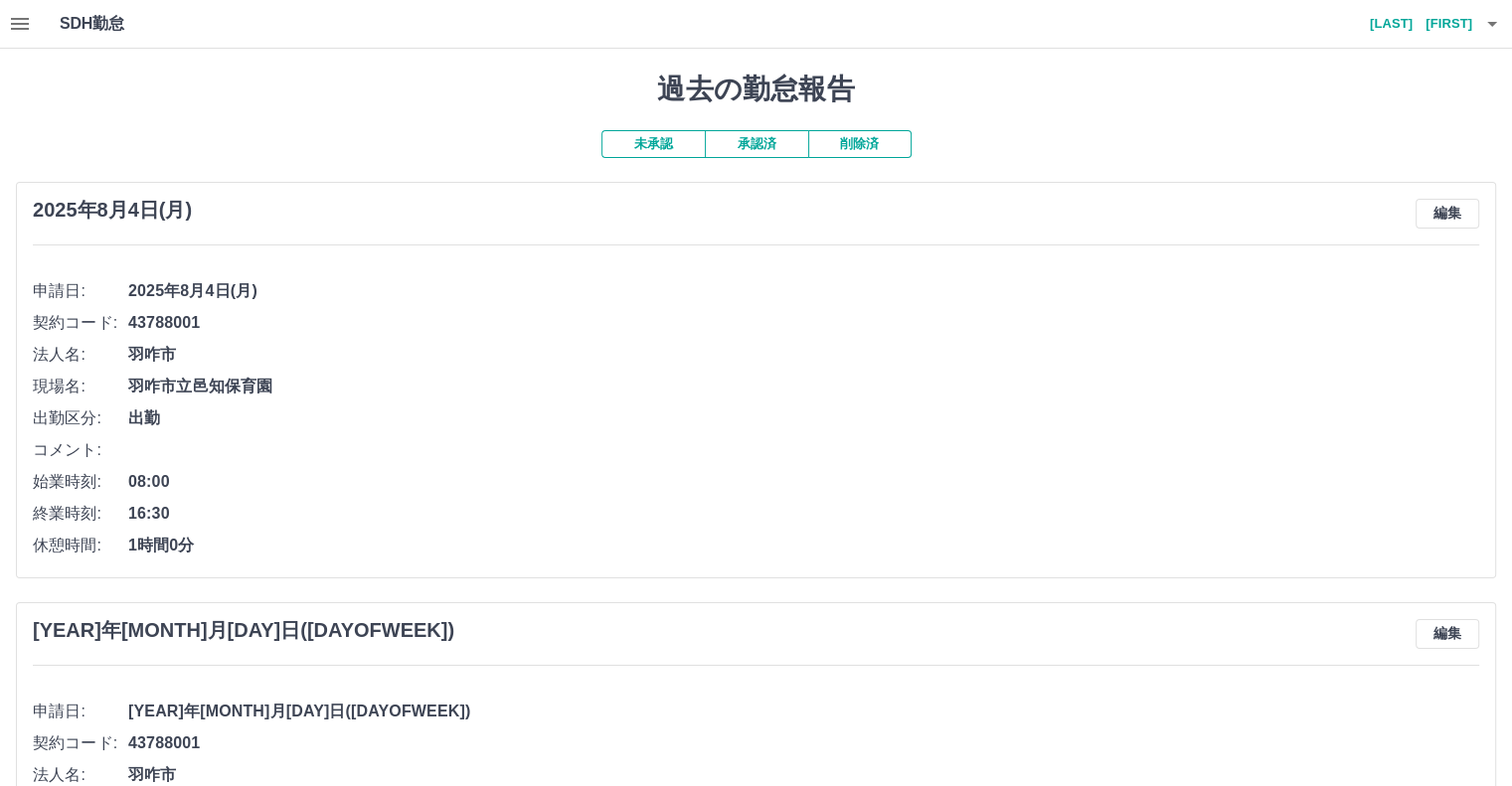 click on "承認済" at bounding box center [756, 144] 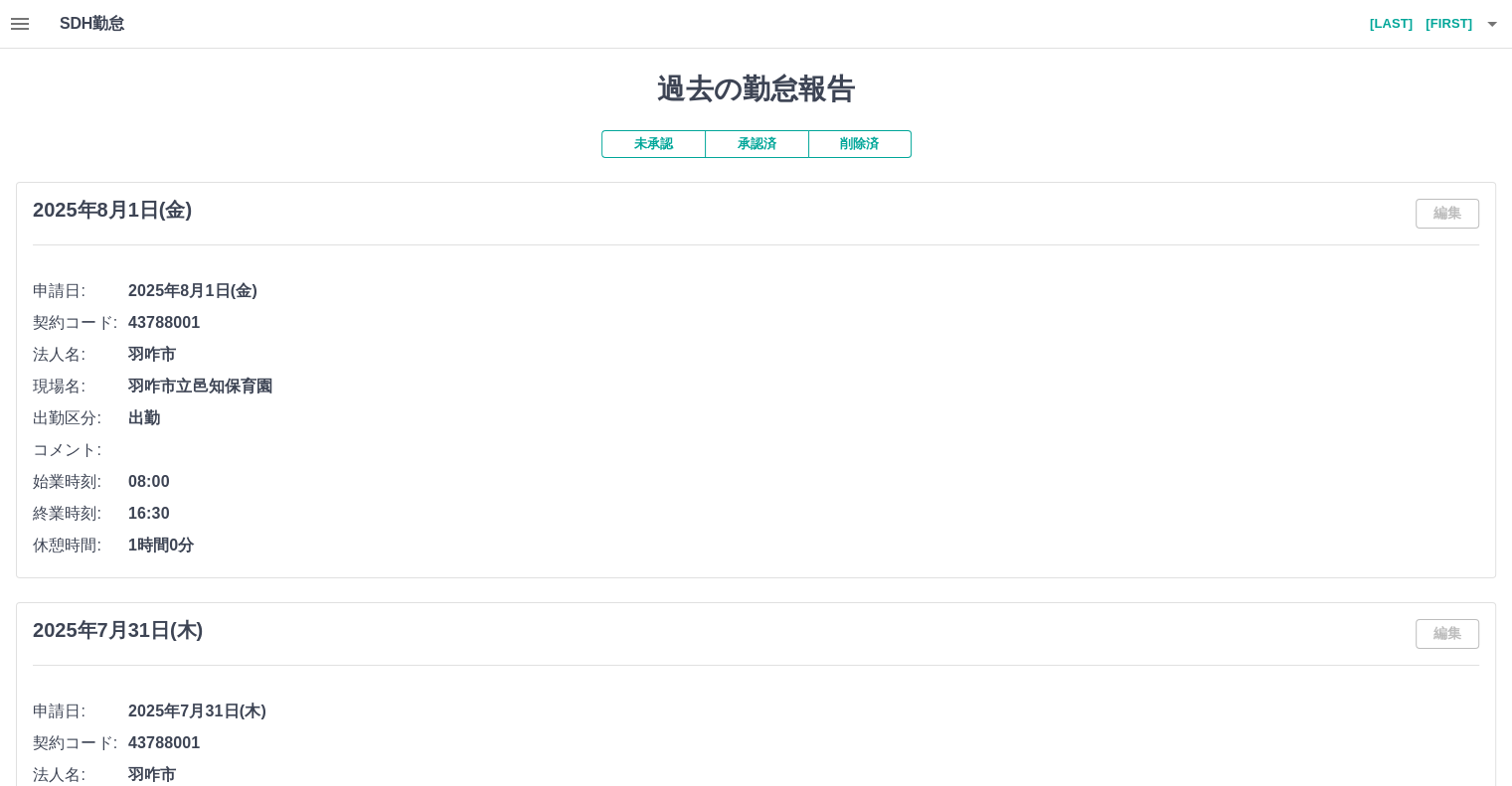 click on "未承認" at bounding box center [653, 144] 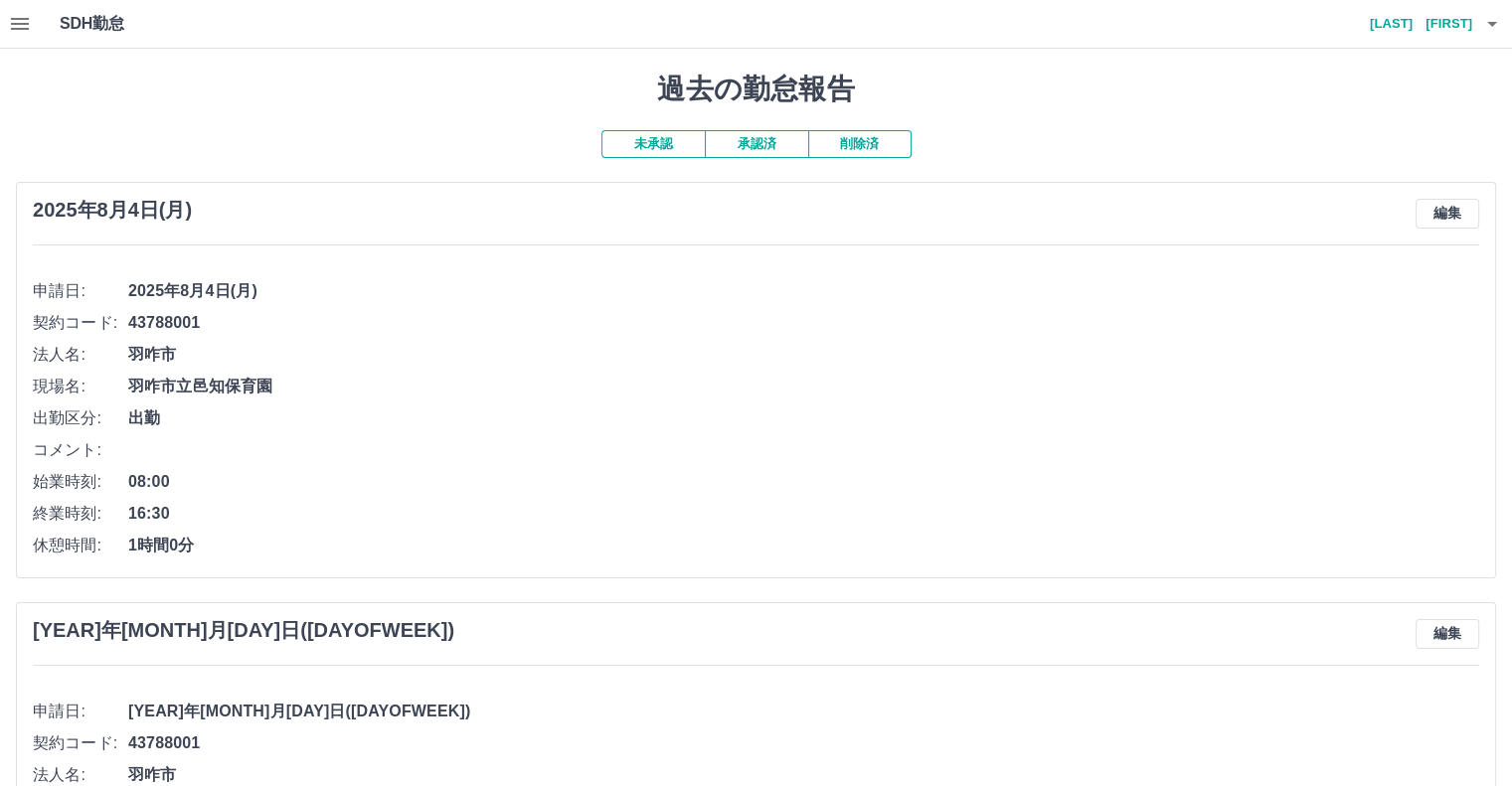 click on "承認済" at bounding box center [756, 144] 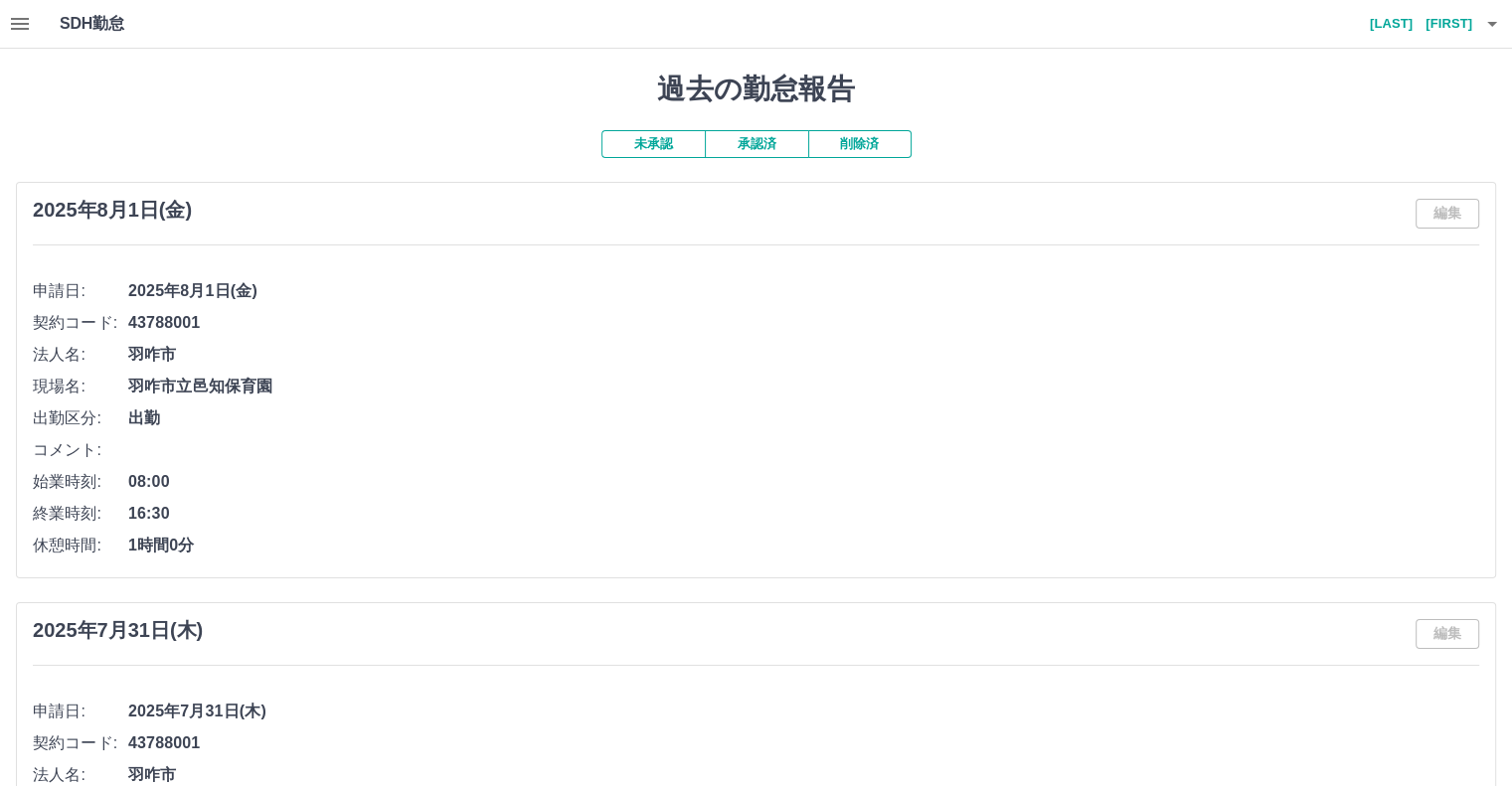 click 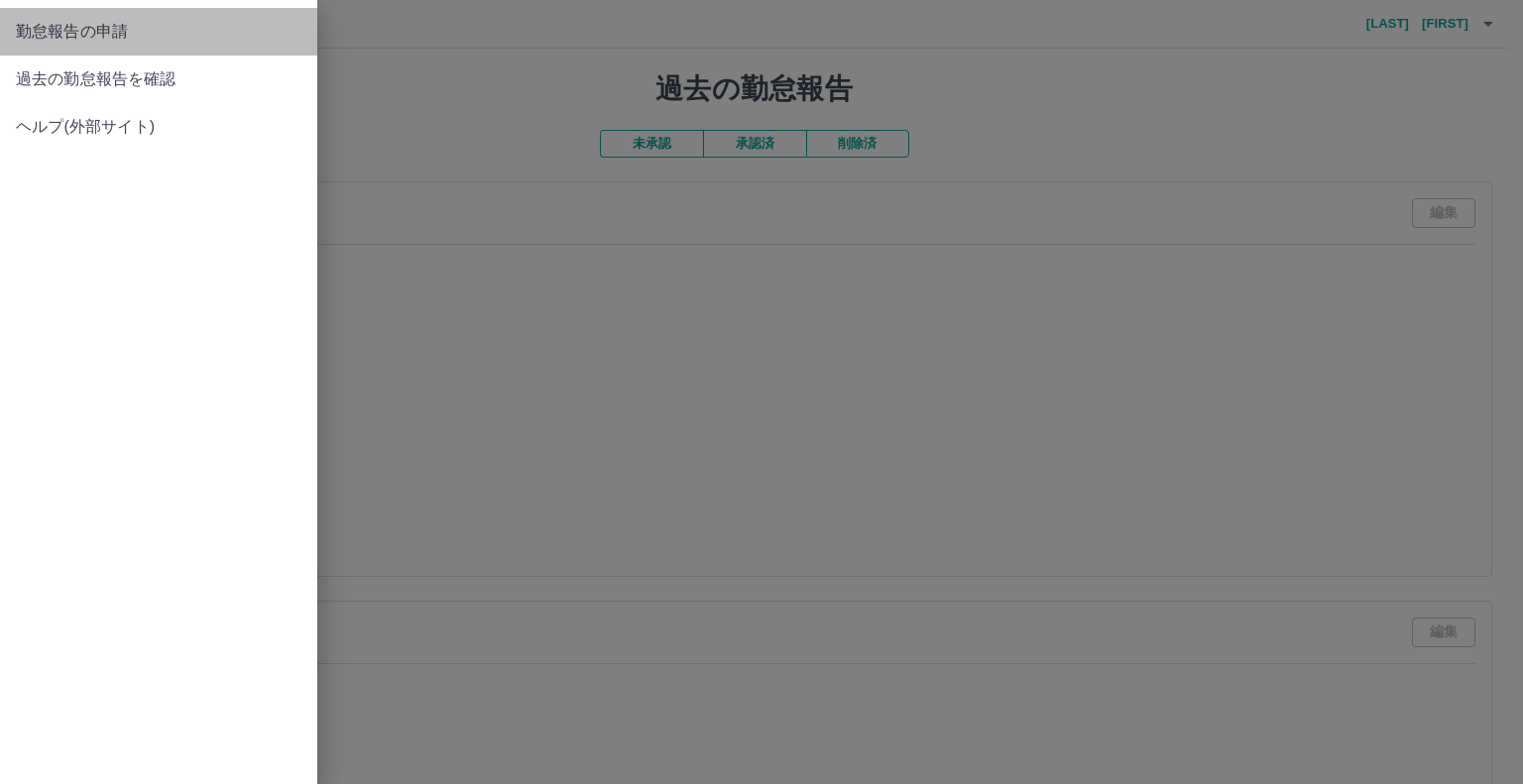 click on "勤怠報告の申請" at bounding box center [159, 32] 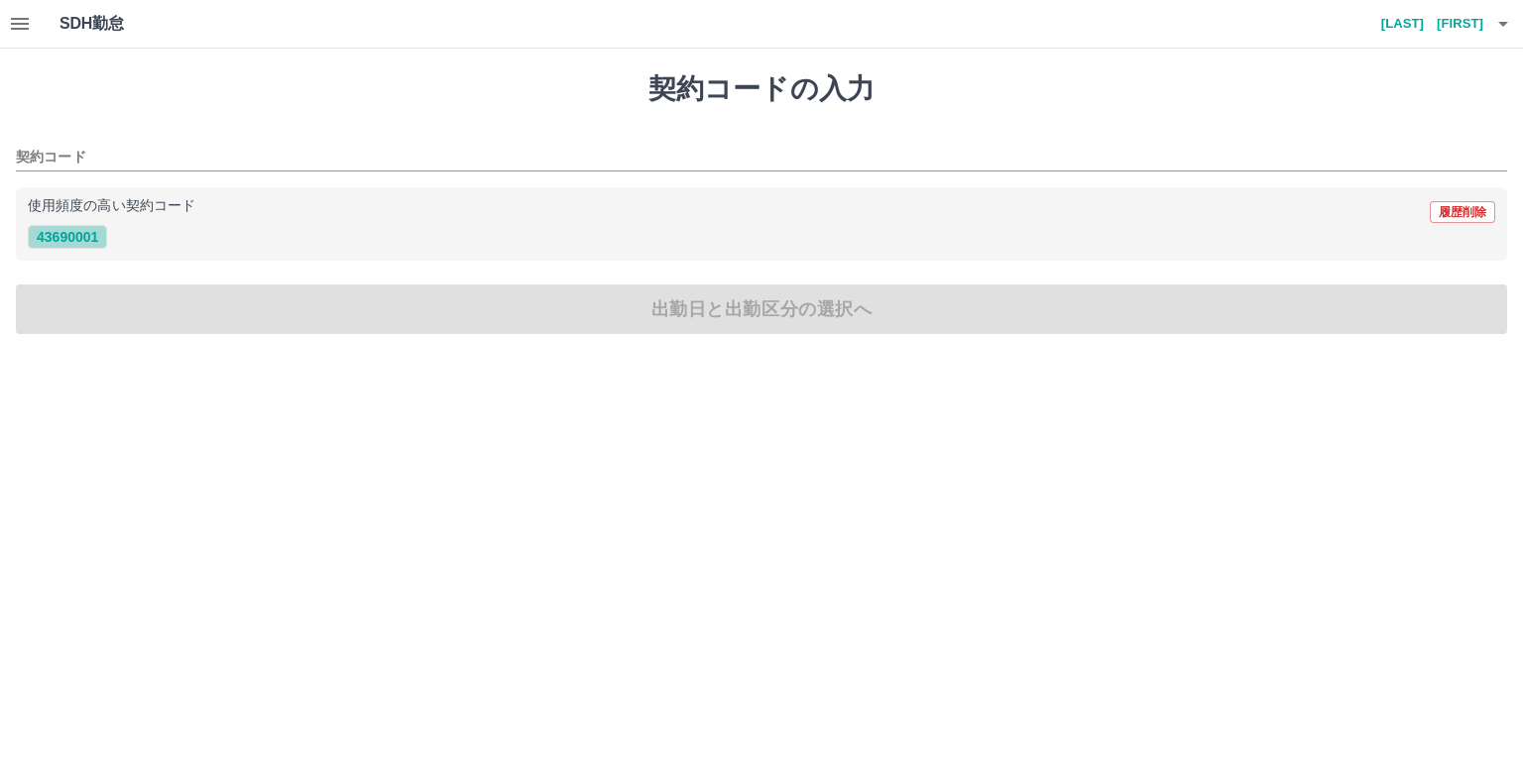 click on "43690001" at bounding box center [67, 237] 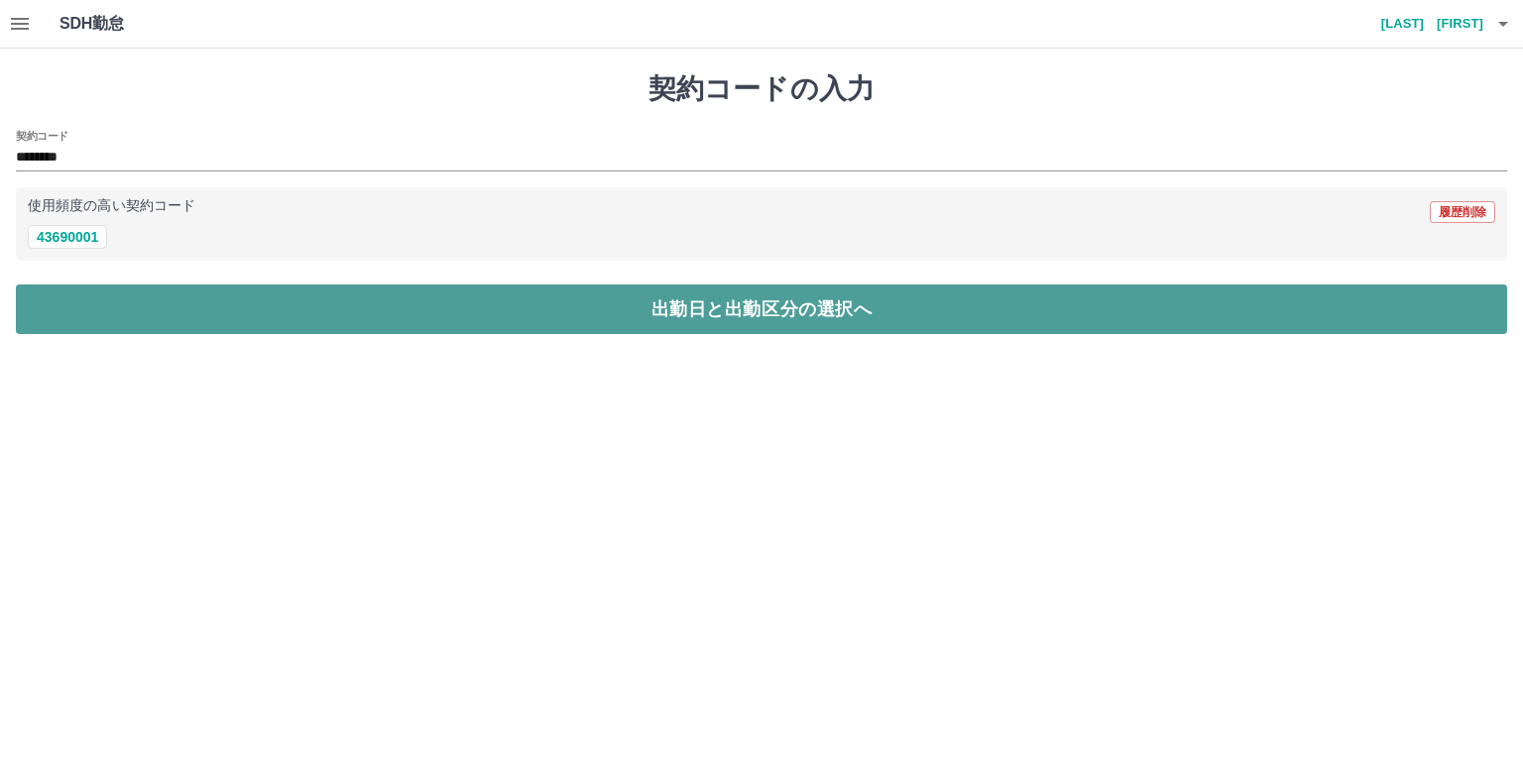 click on "出勤日と出勤区分の選択へ" at bounding box center (762, 309) 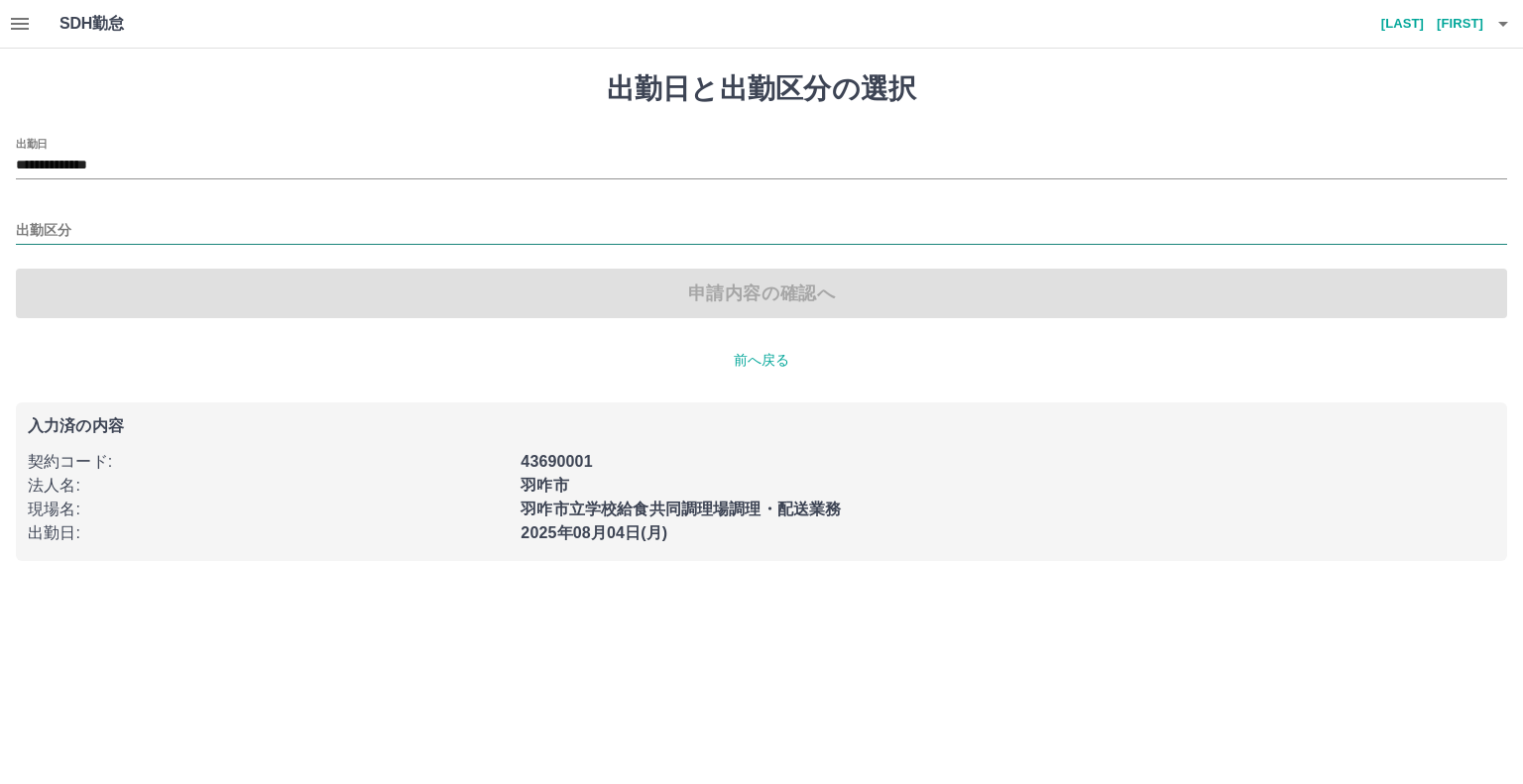 click on "出勤区分" at bounding box center (762, 231) 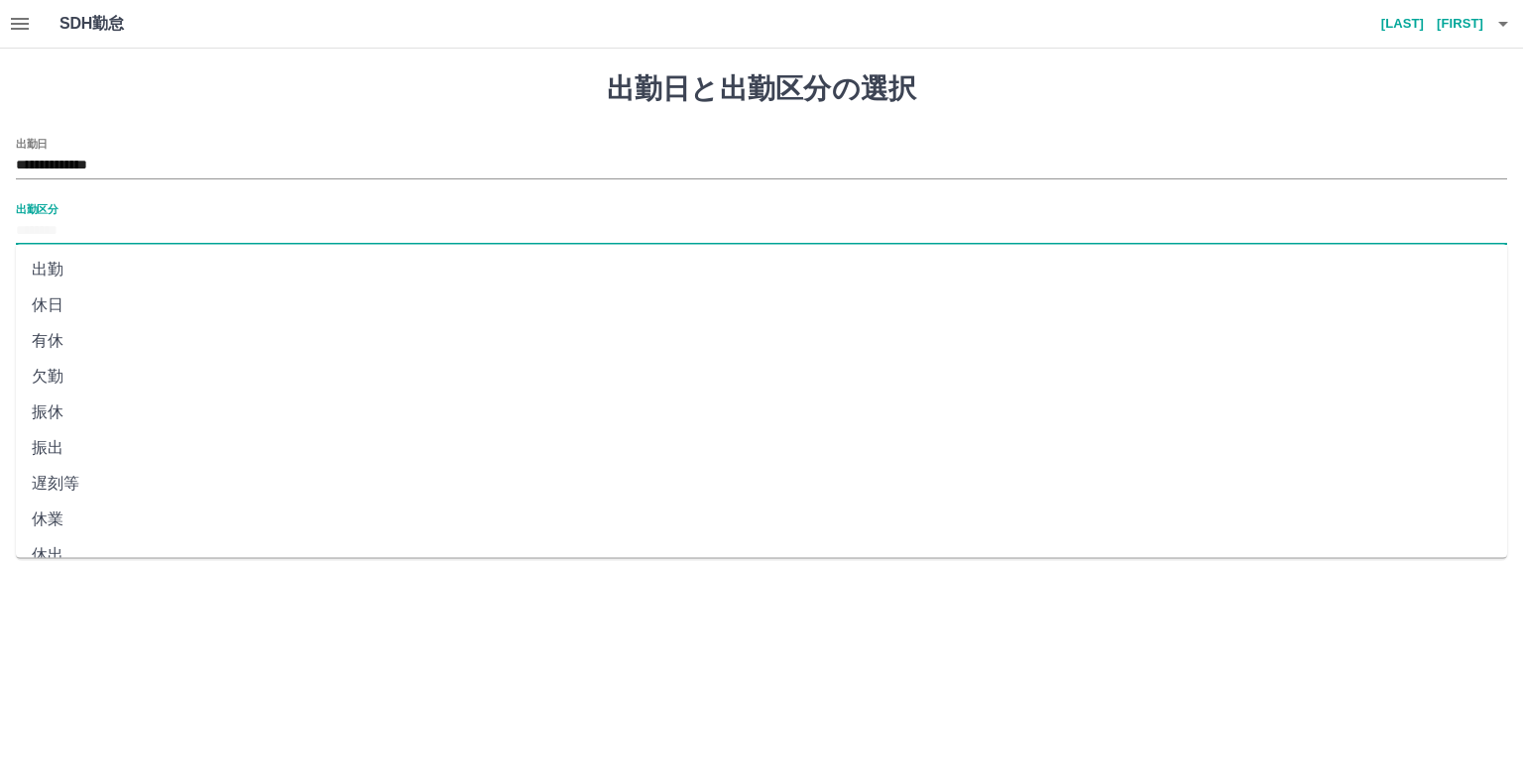 click on "休日" at bounding box center (762, 305) 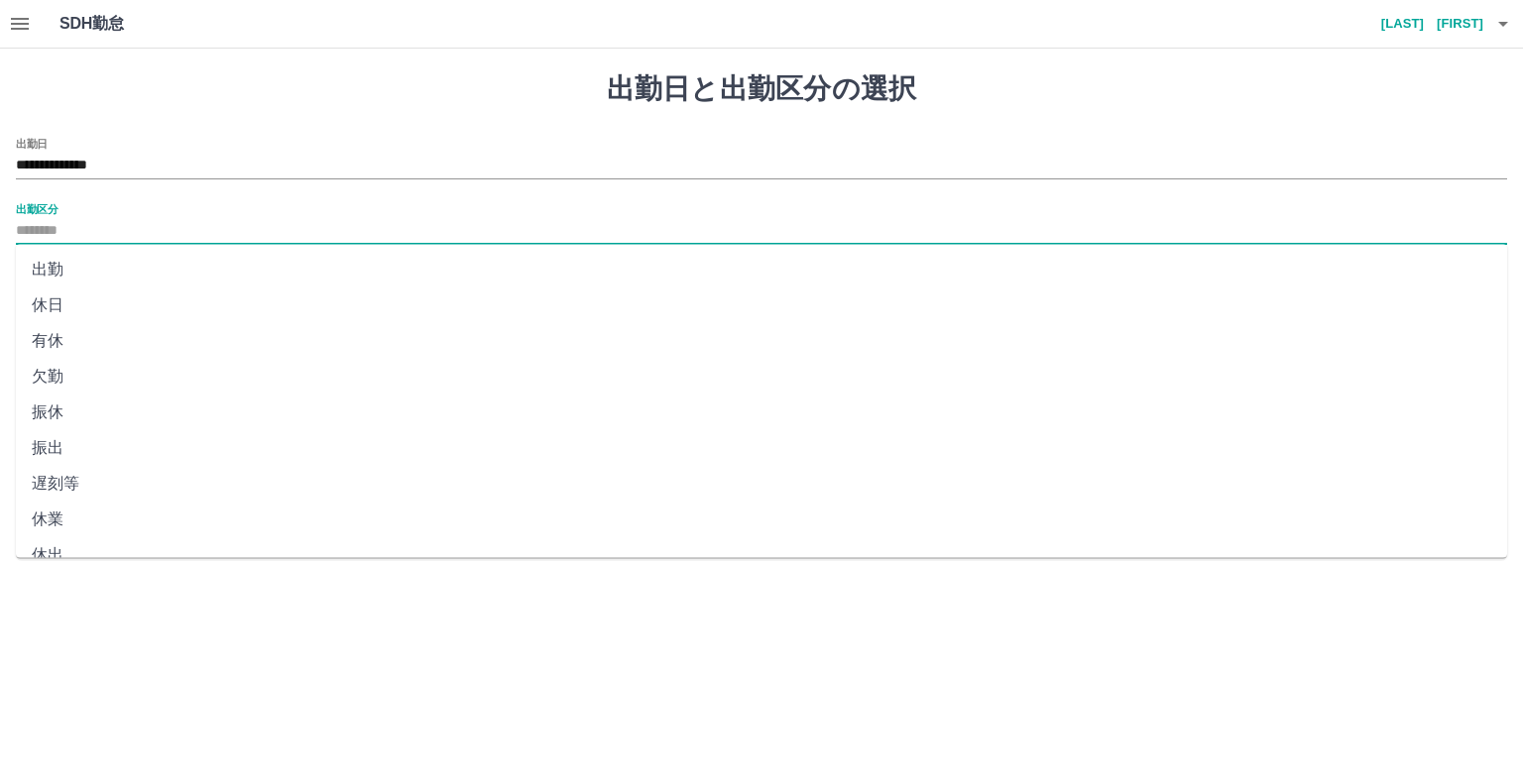 type on "**" 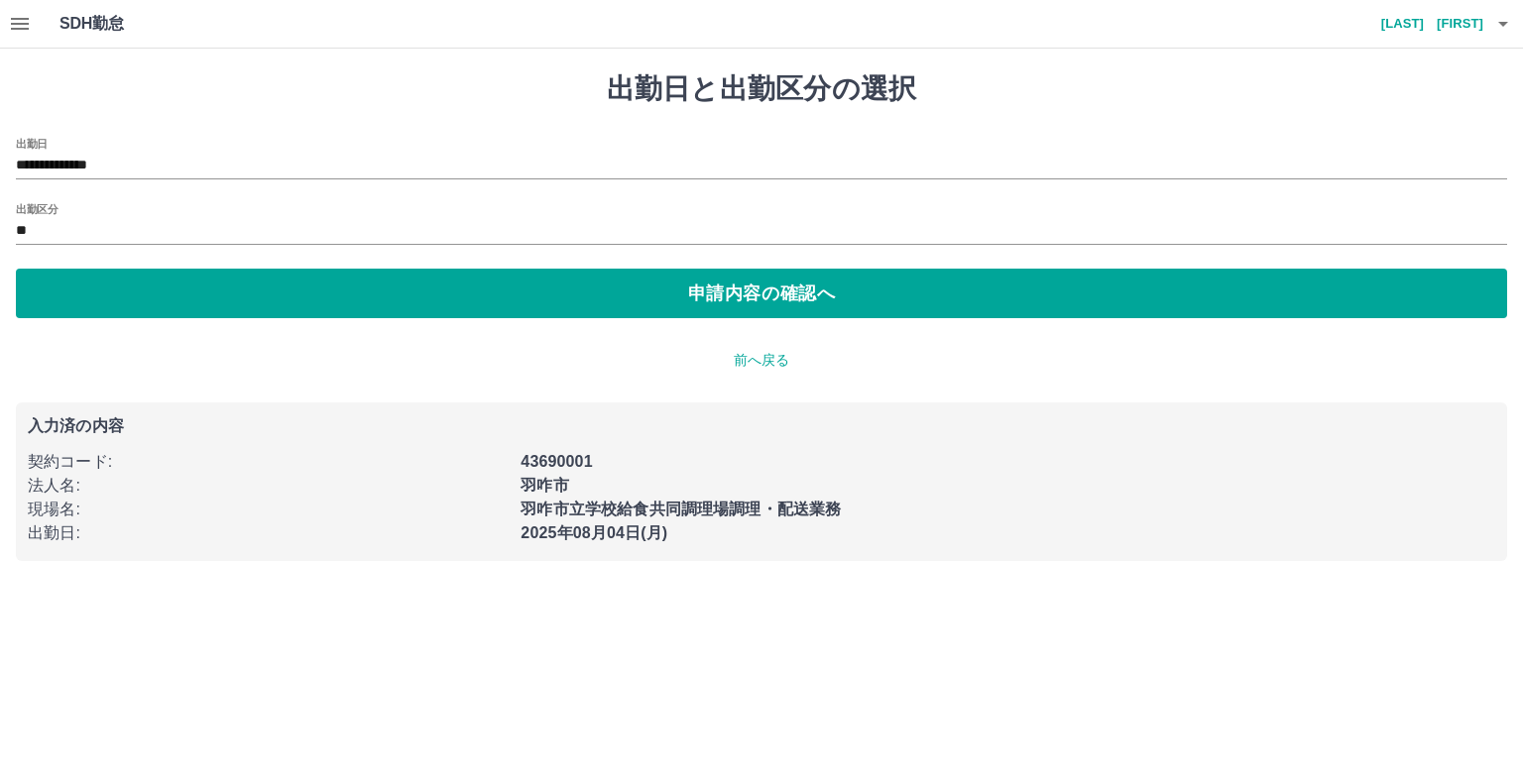click on "**********" at bounding box center [762, 228] 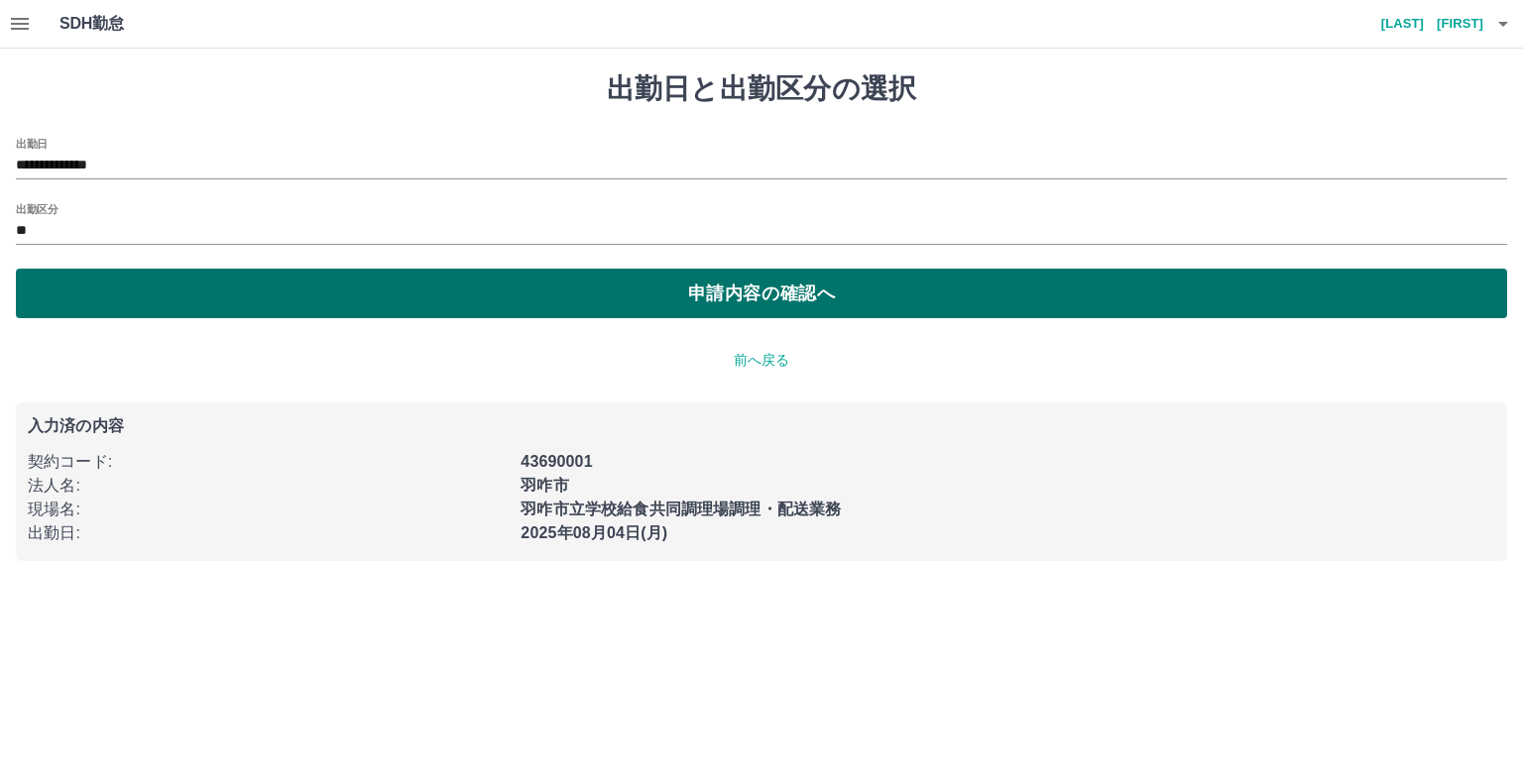 click on "申請内容の確認へ" at bounding box center [762, 293] 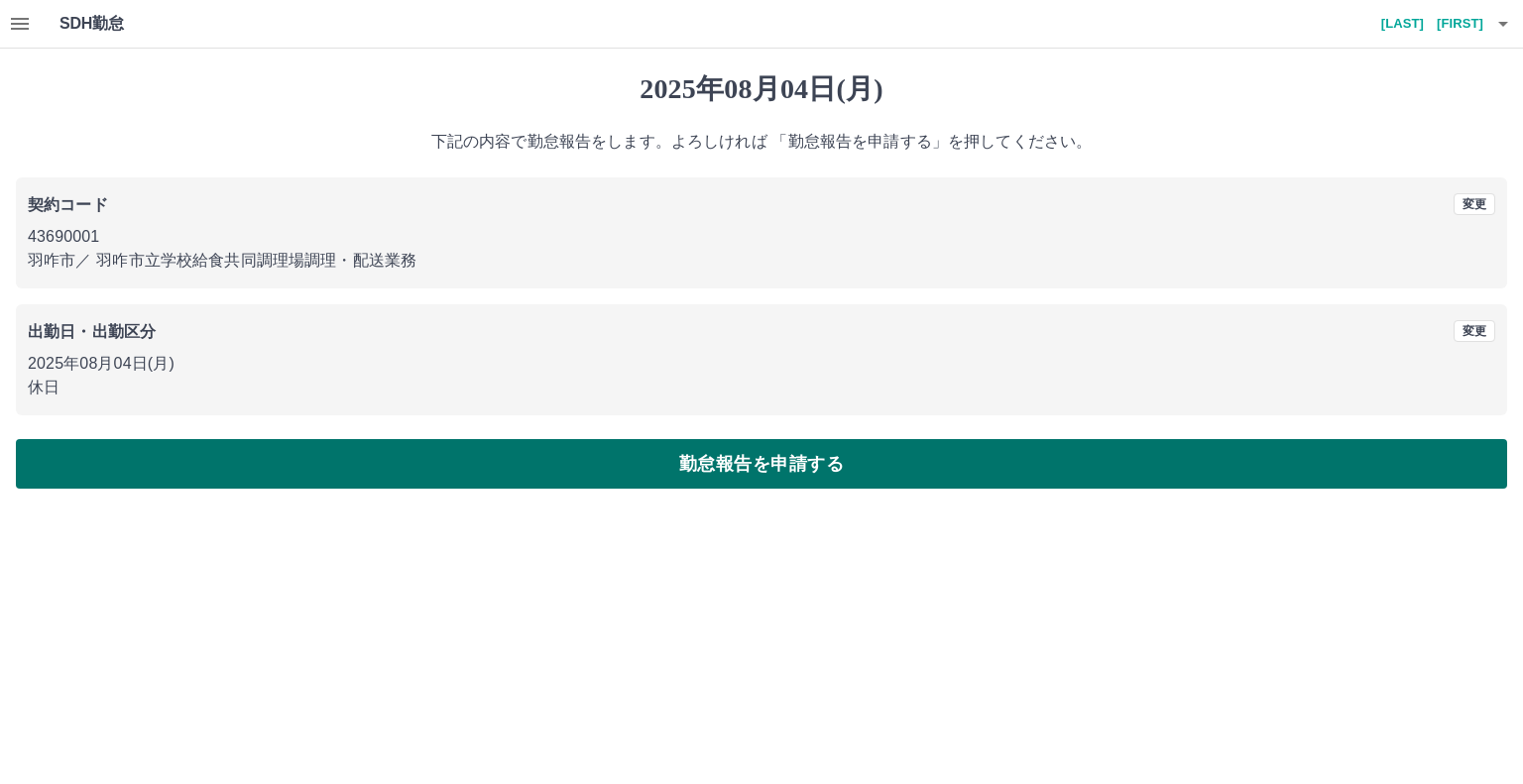 click on "勤怠報告を申請する" at bounding box center [762, 464] 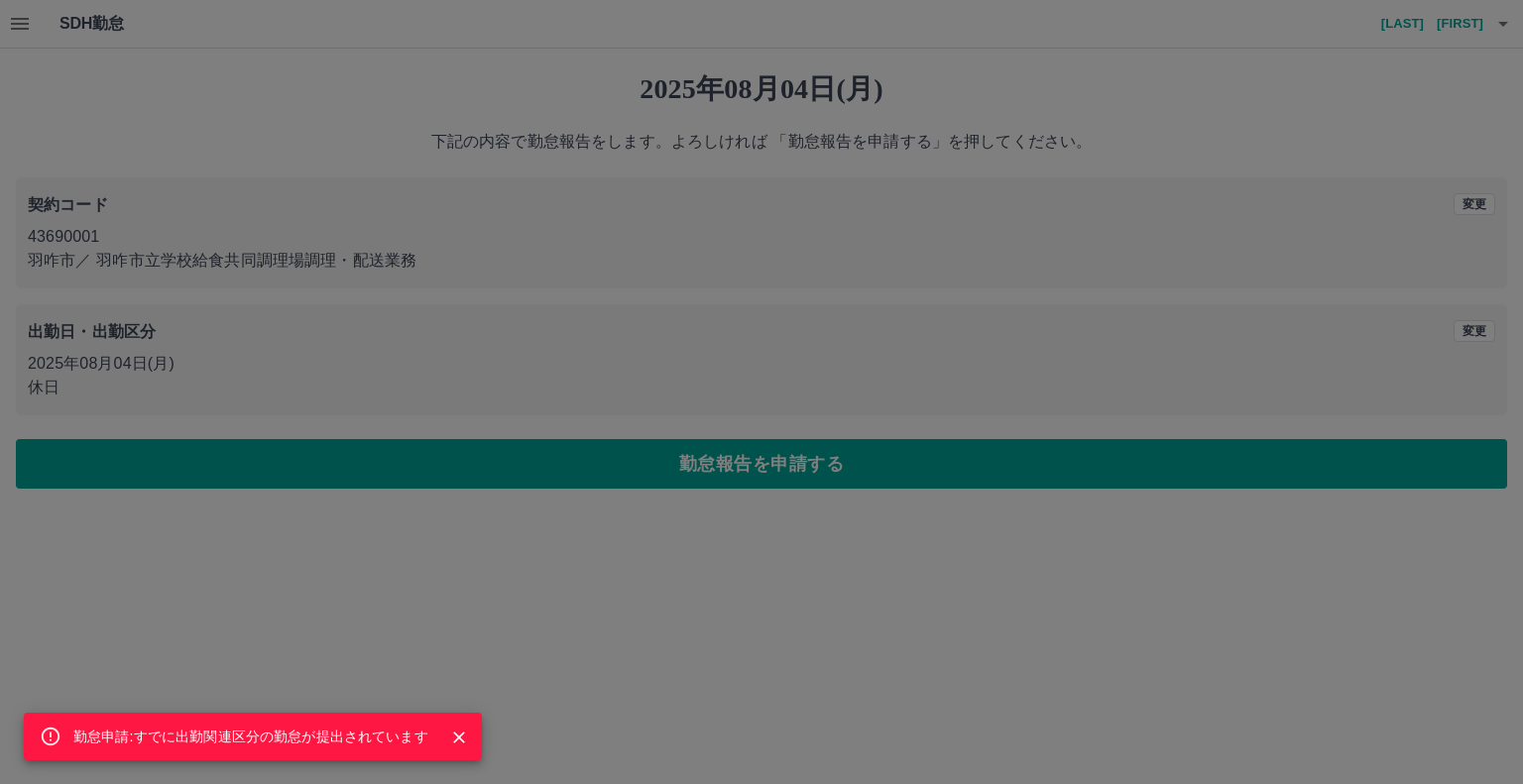 click on "勤怠申請:すでに出勤関連区分の勤怠が提出されています" at bounding box center (762, 392) 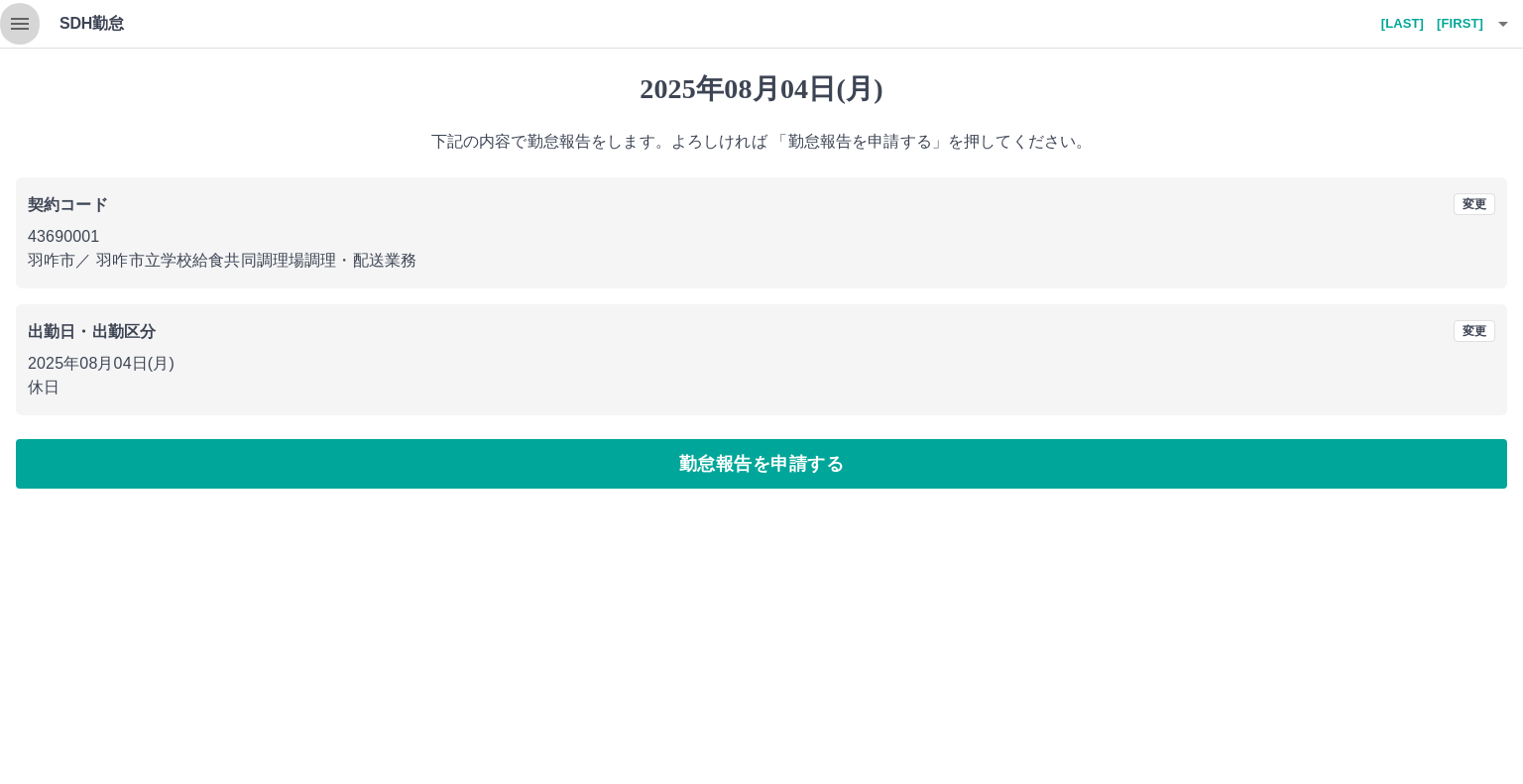 click 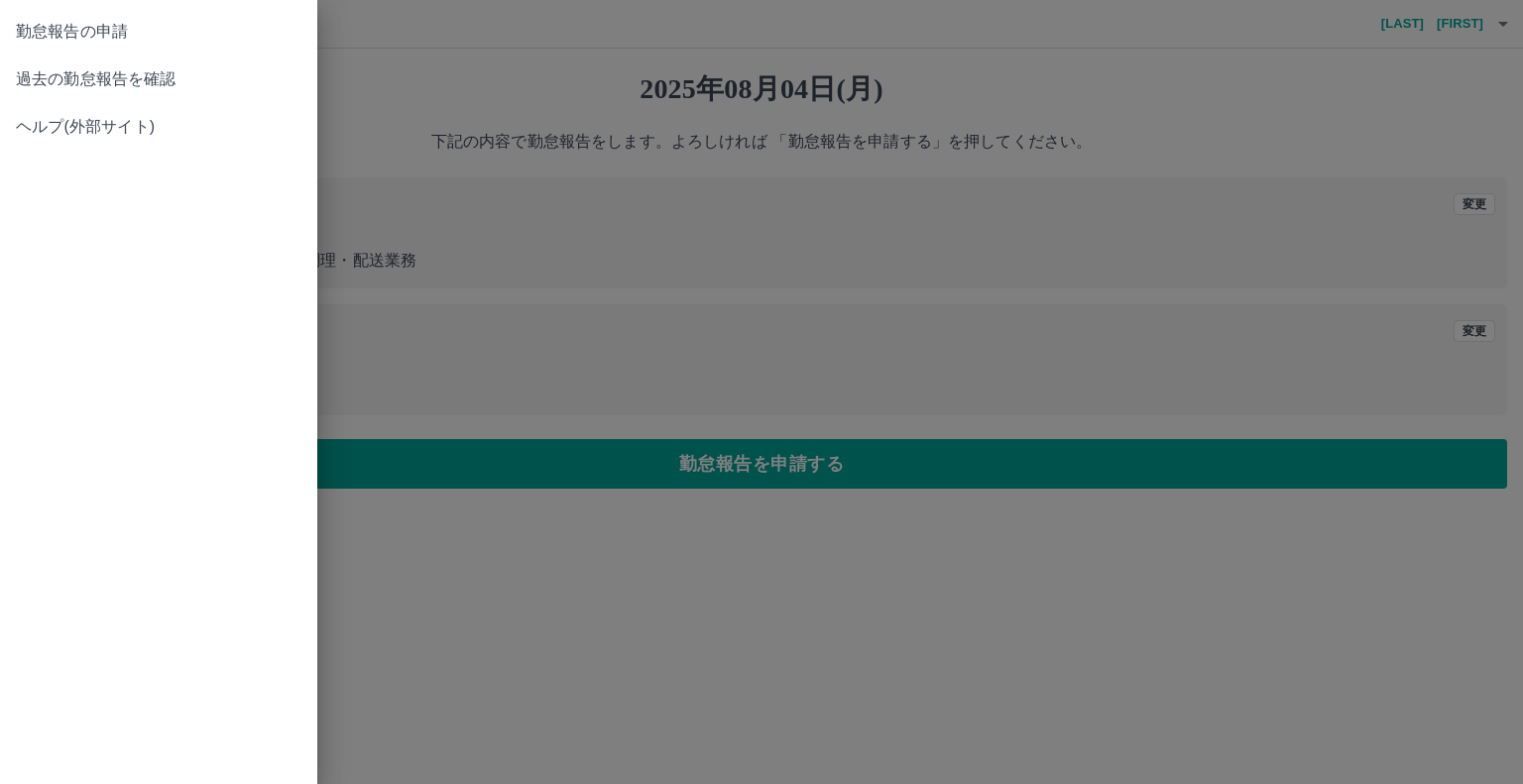 click at bounding box center [762, 392] 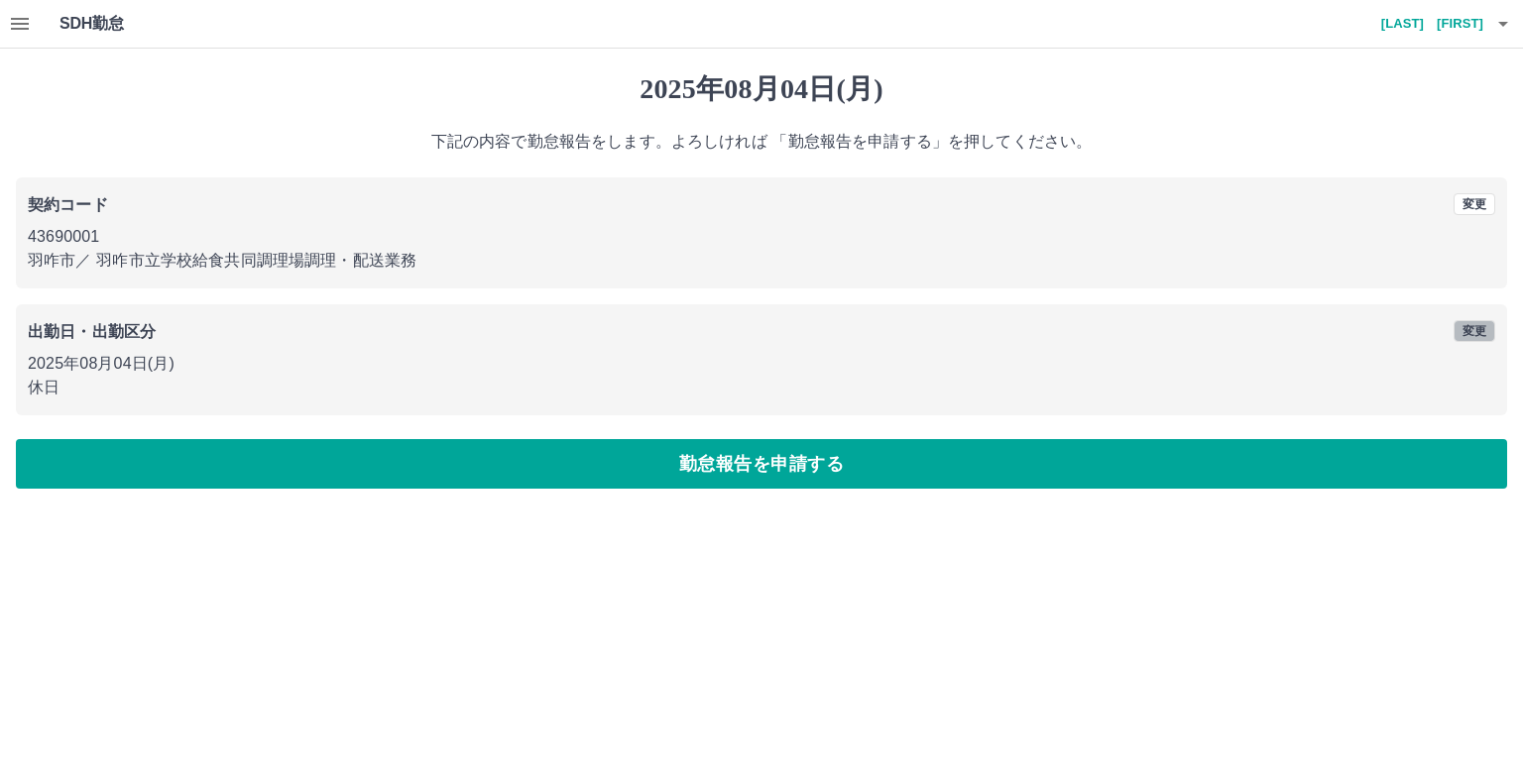click on "変更" at bounding box center (1474, 331) 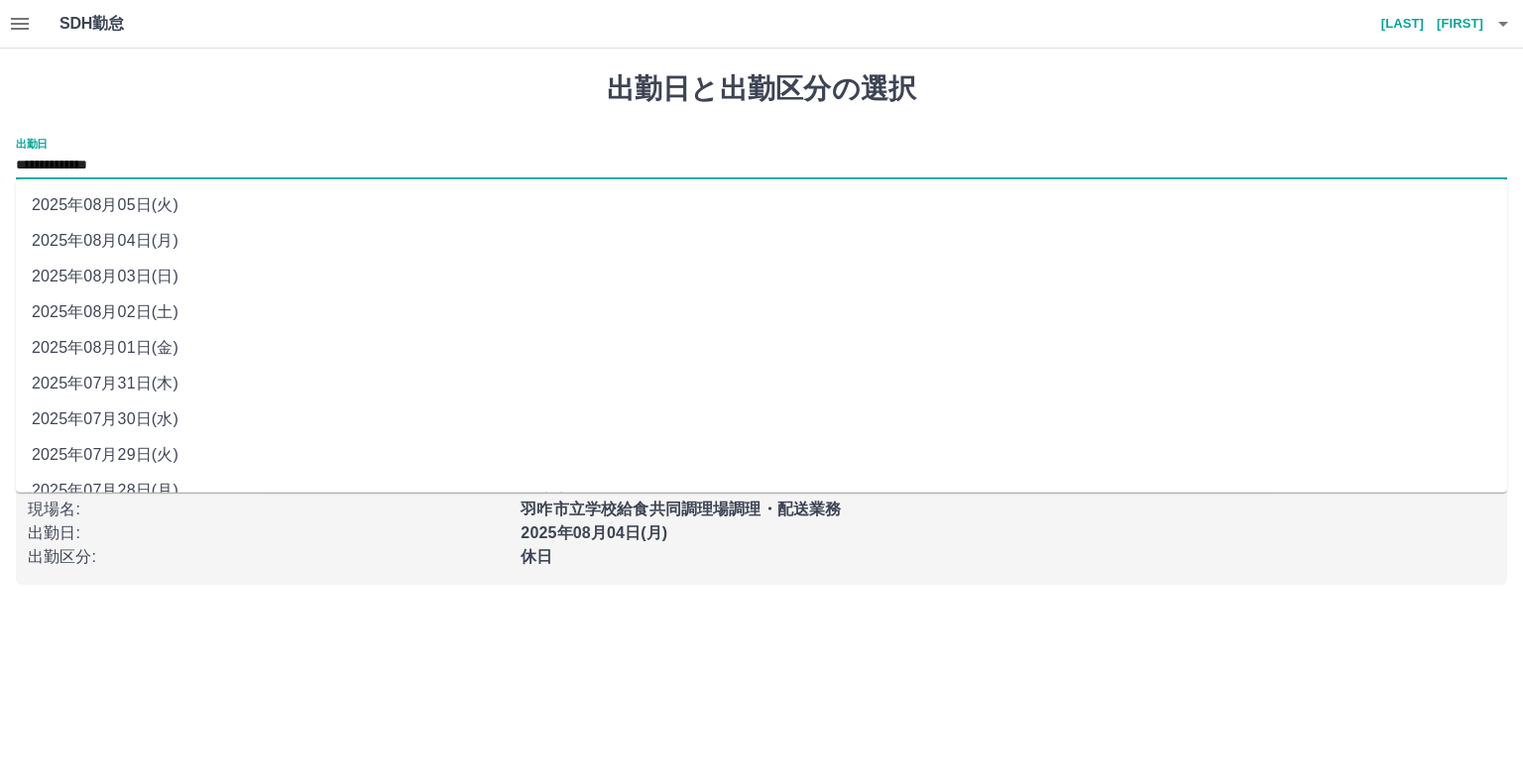 click on "**********" at bounding box center [762, 166] 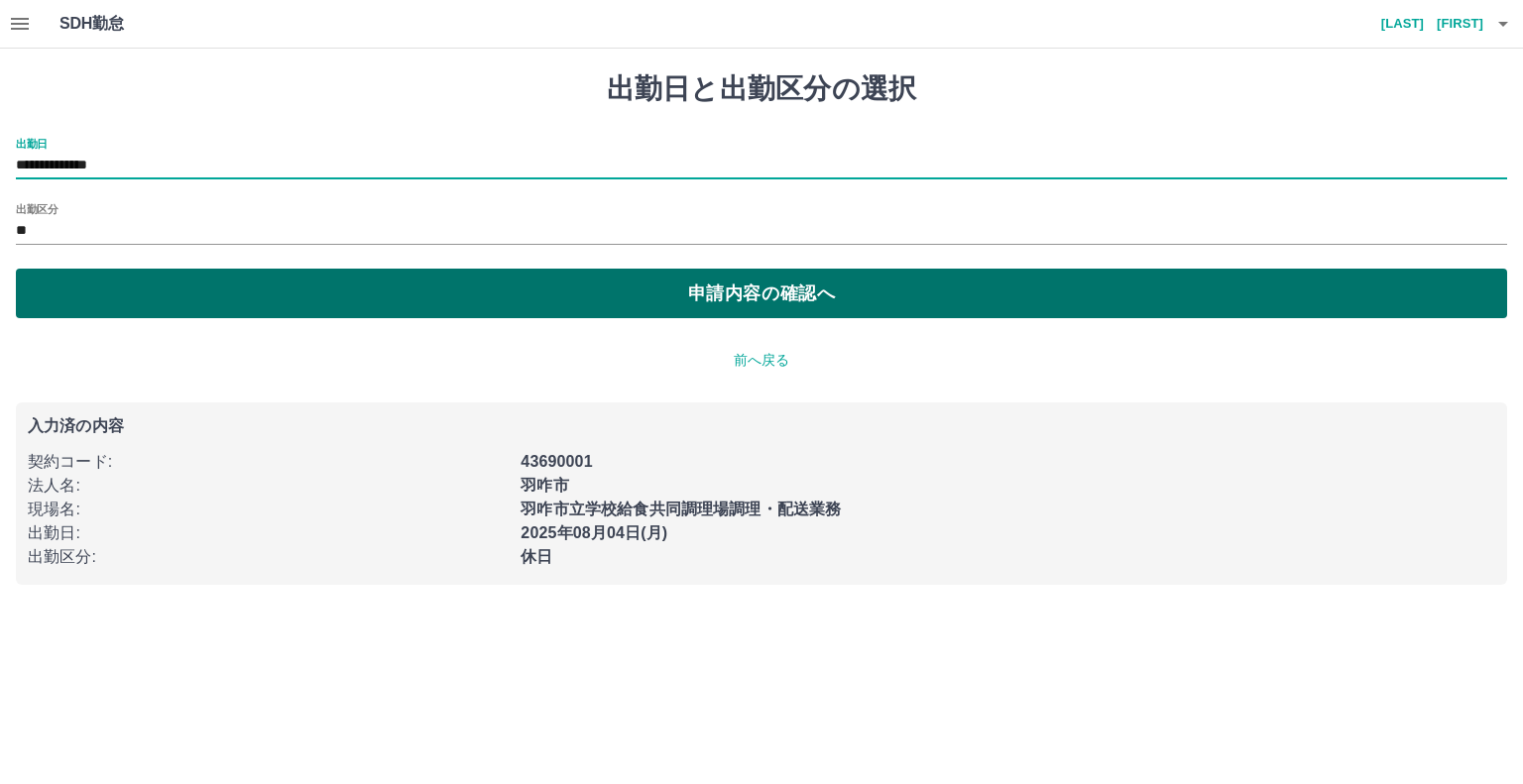 click on "申請内容の確認へ" at bounding box center [762, 293] 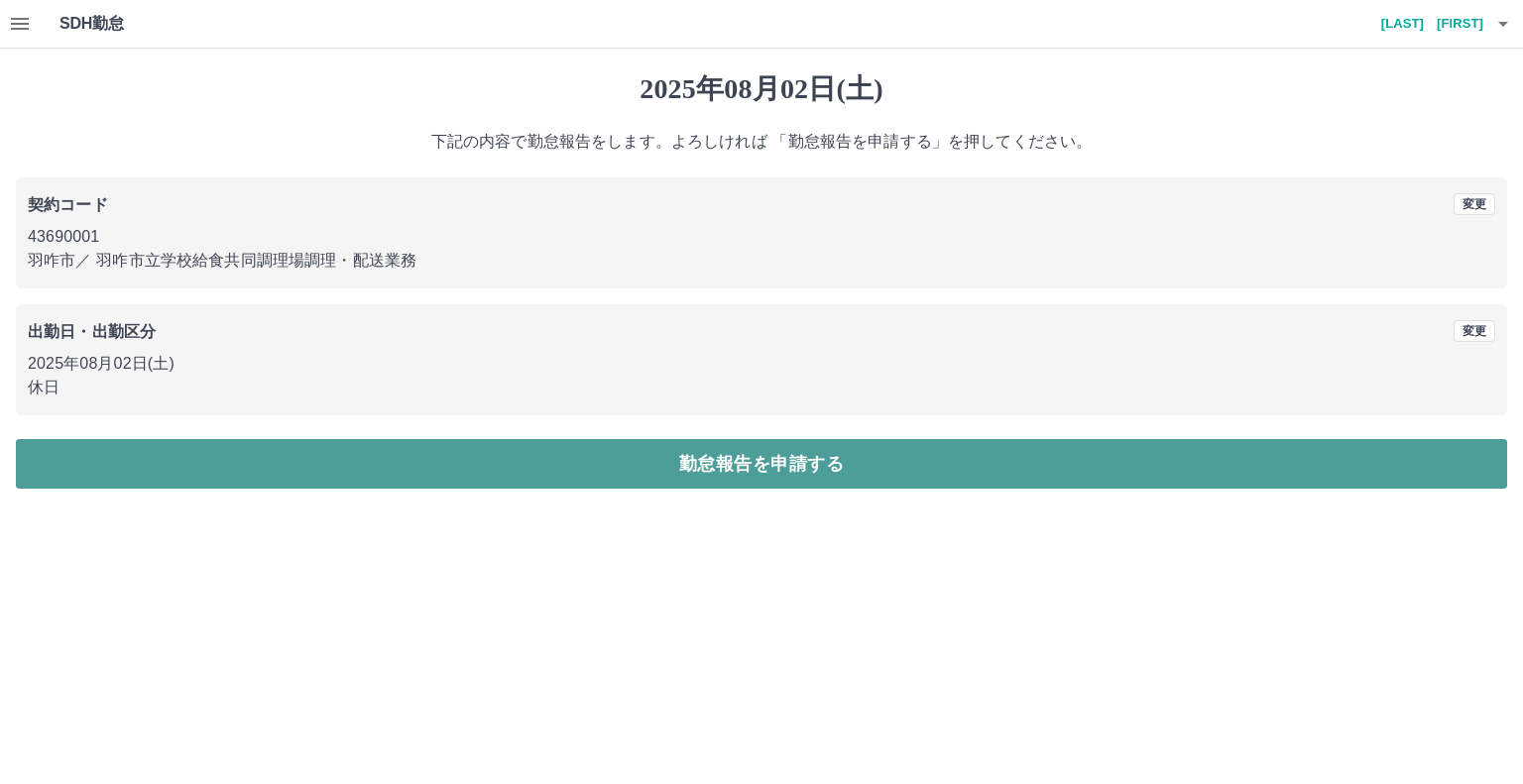 click on "勤怠報告を申請する" at bounding box center [762, 464] 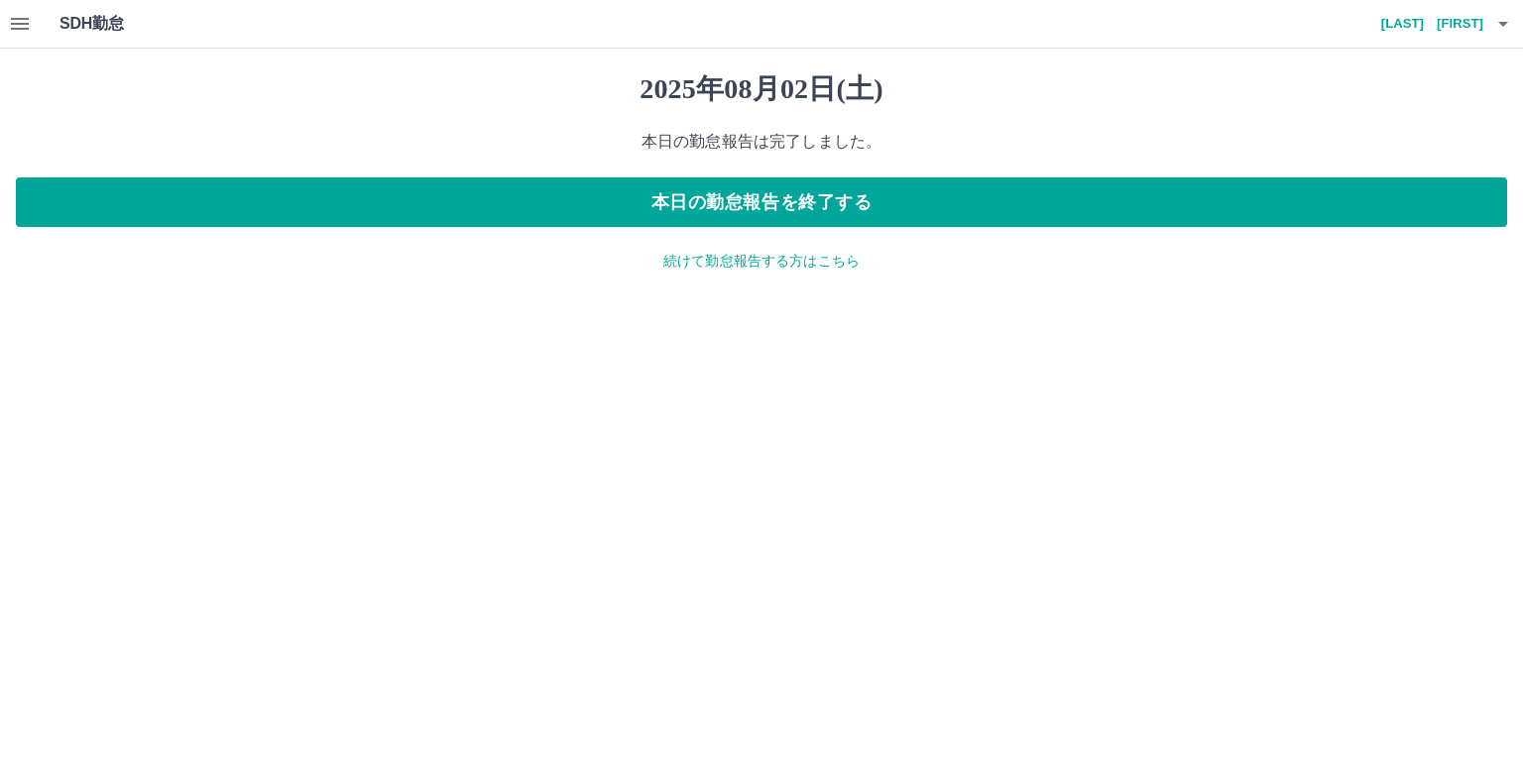 click on "続けて勤怠報告する方はこちら" at bounding box center [762, 261] 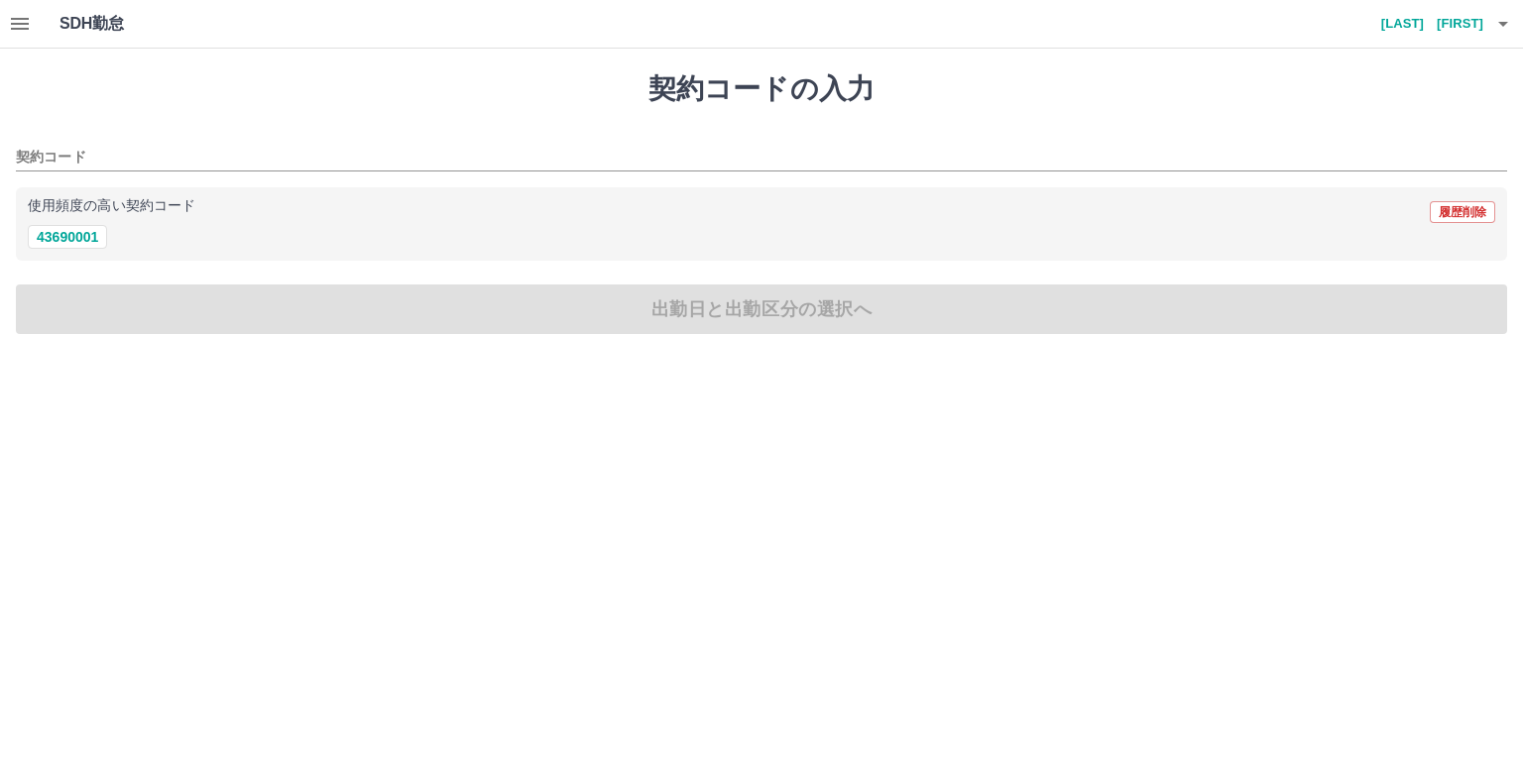 click on "使用頻度の高い契約コード 履歴削除 43690001" at bounding box center (762, 224) 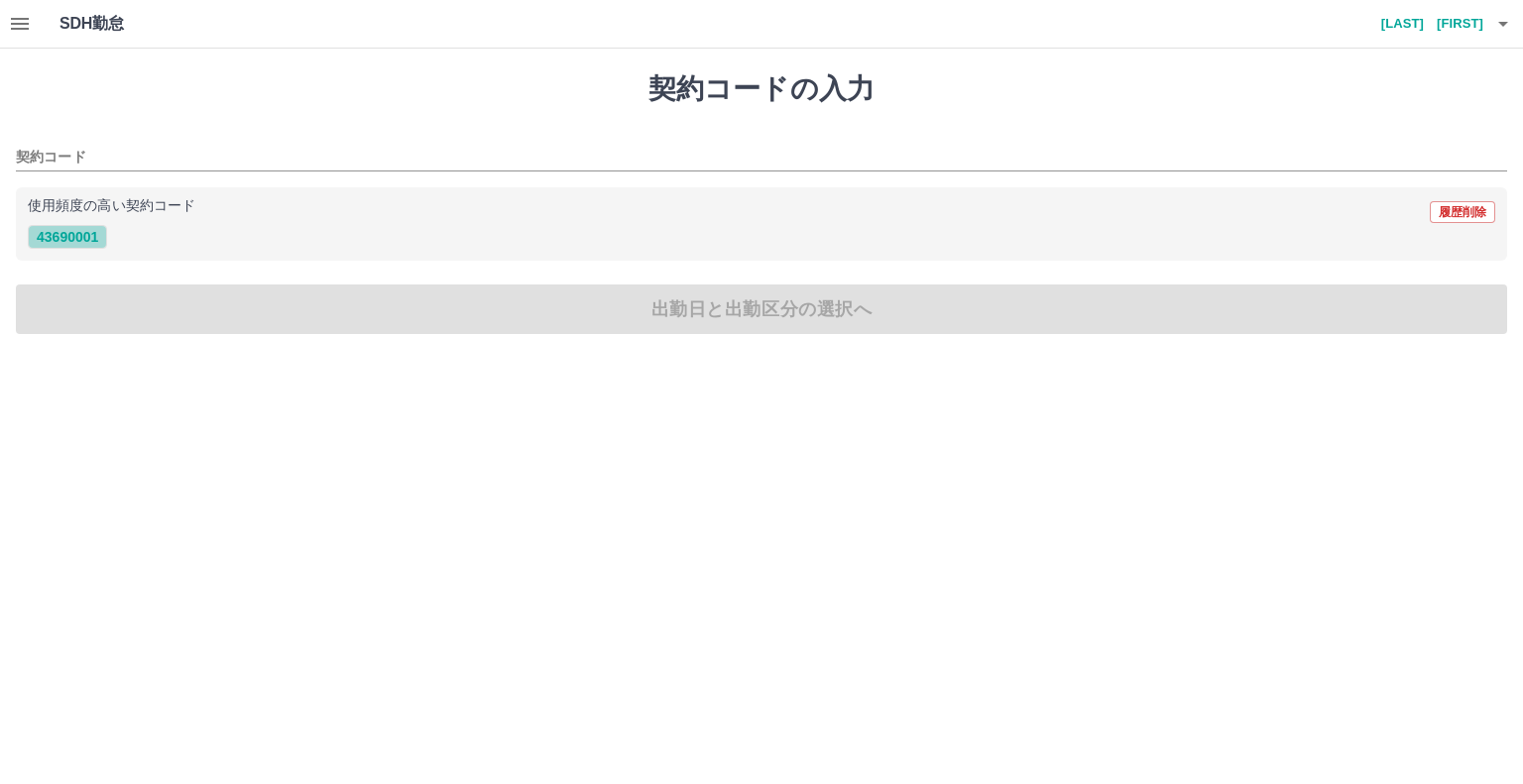 click on "43690001" at bounding box center (67, 237) 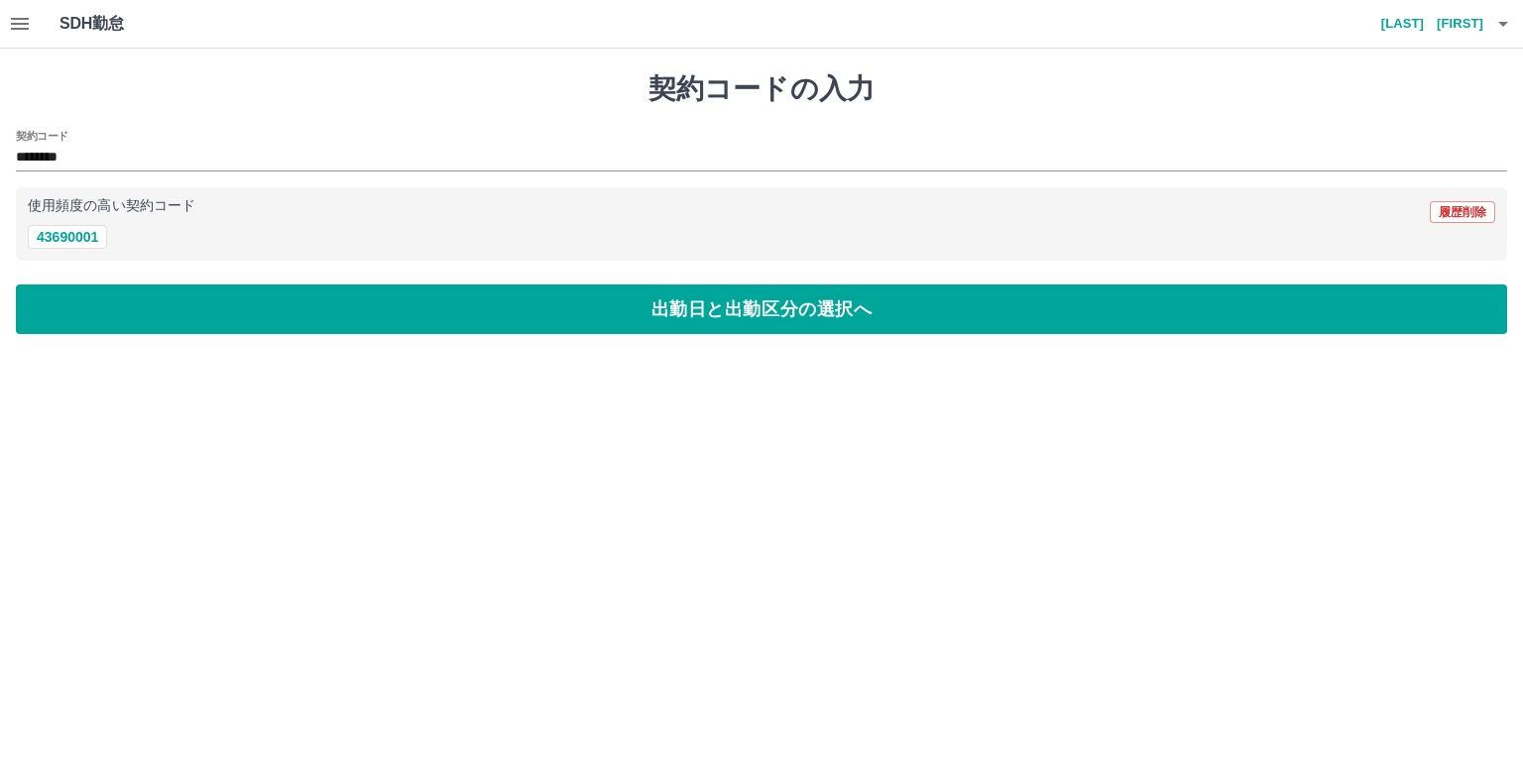 click on "契約コードの入力 契約コード ******** 使用頻度の高い契約コード 履歴削除 43690001 出勤日と出勤区分の選択へ" at bounding box center [762, 203] 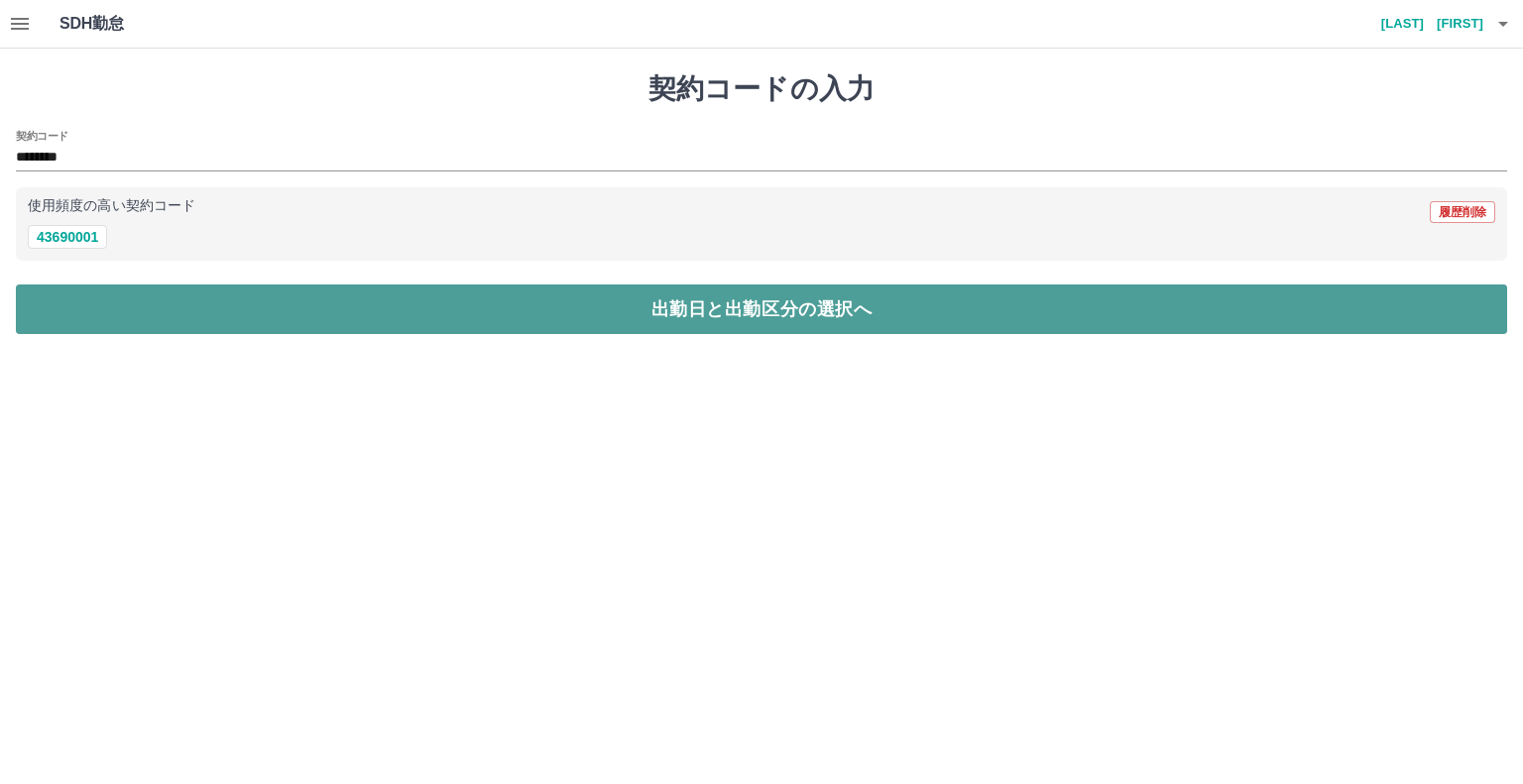 click on "出勤日と出勤区分の選択へ" at bounding box center [762, 309] 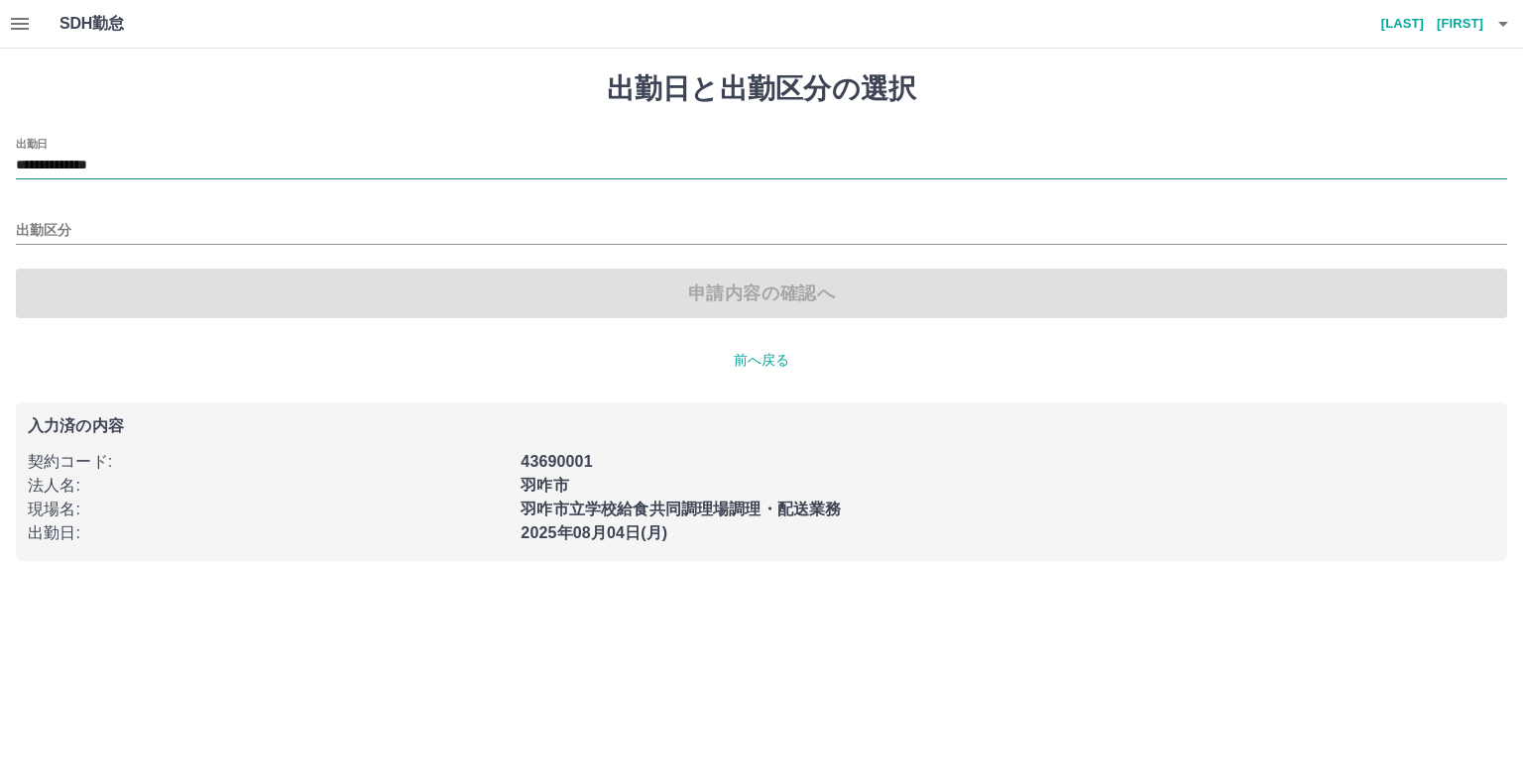 click on "**********" at bounding box center [762, 166] 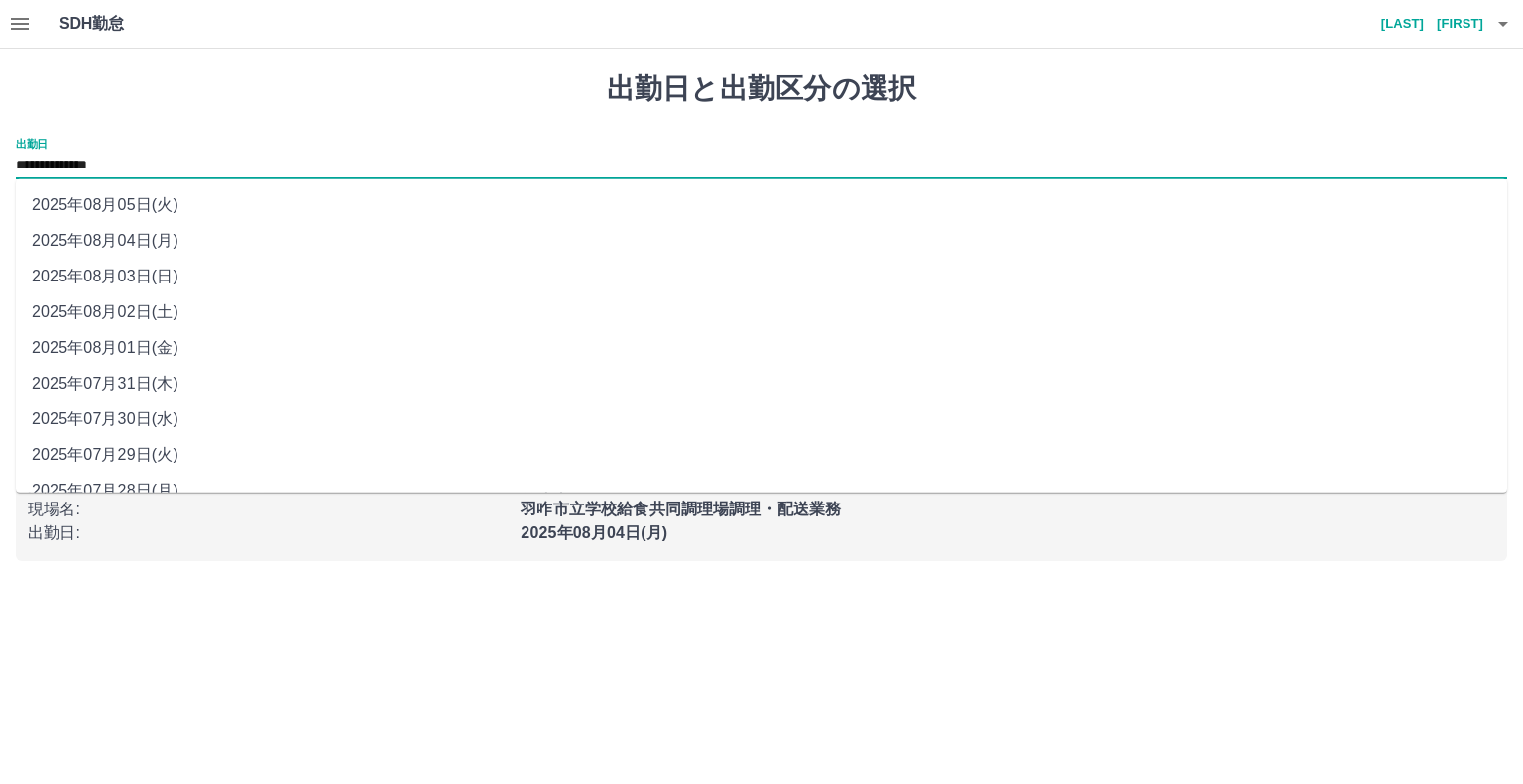 click on "2025年08月03日(日)" at bounding box center (762, 277) 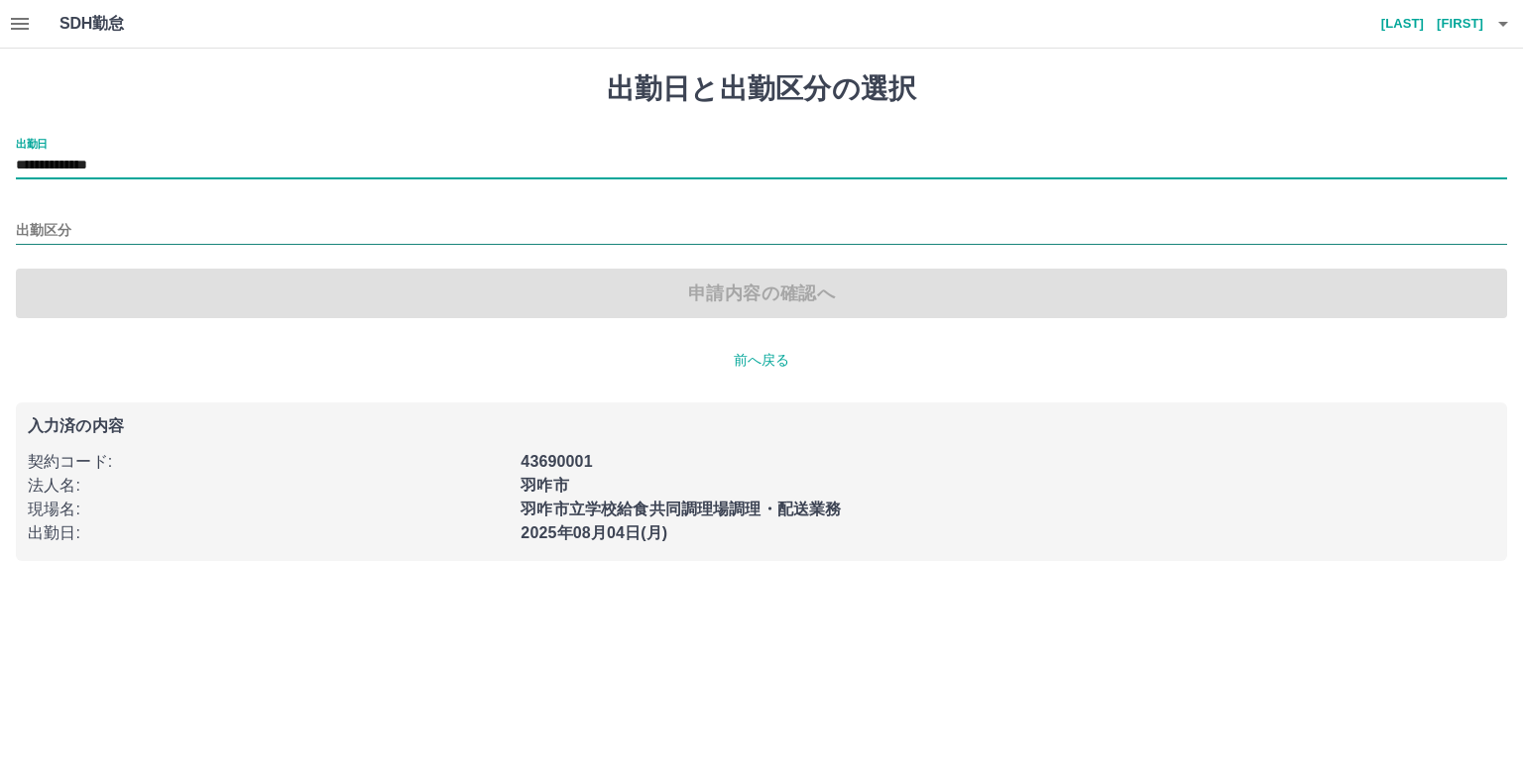 click on "出勤区分" at bounding box center (762, 231) 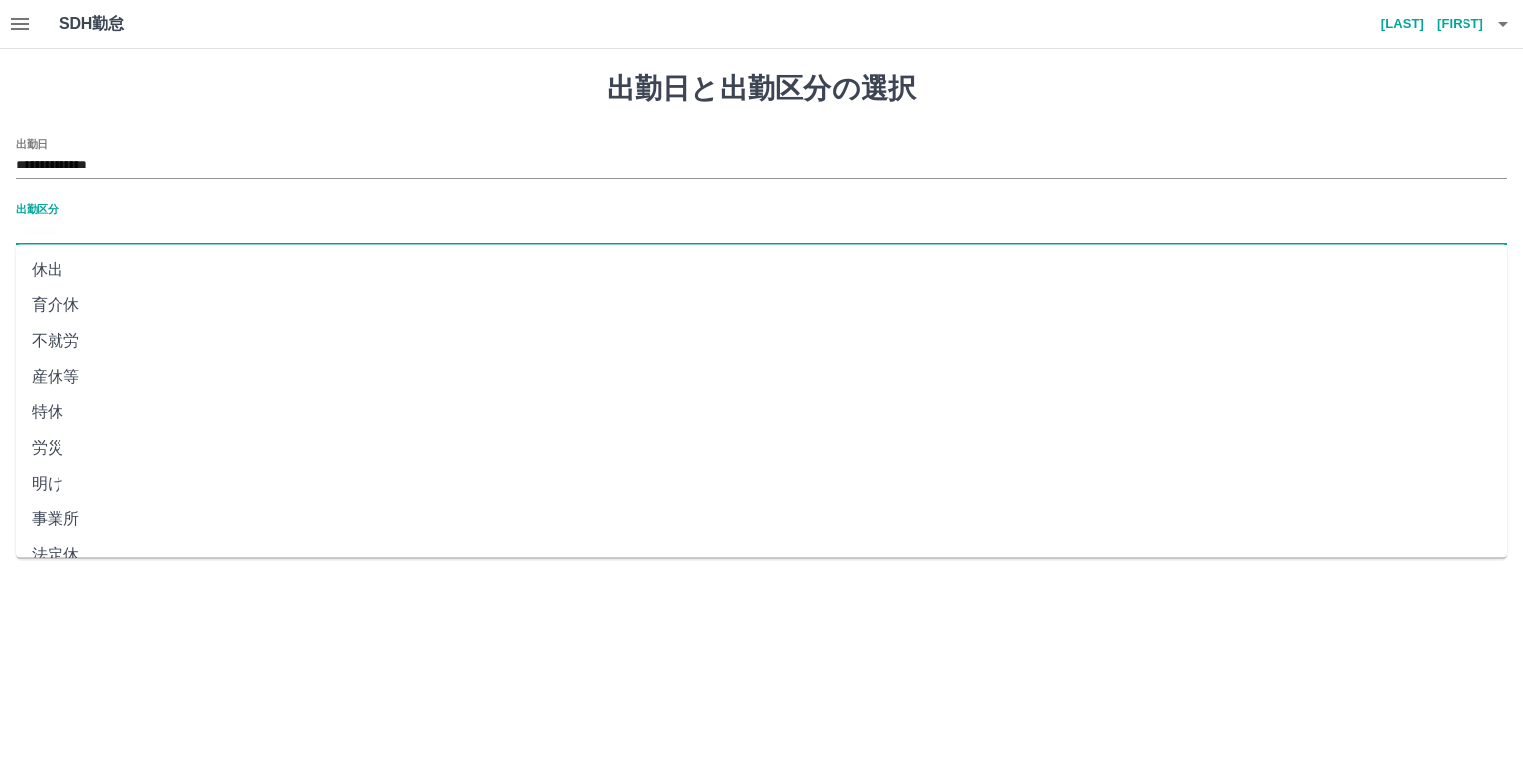 scroll, scrollTop: 297, scrollLeft: 0, axis: vertical 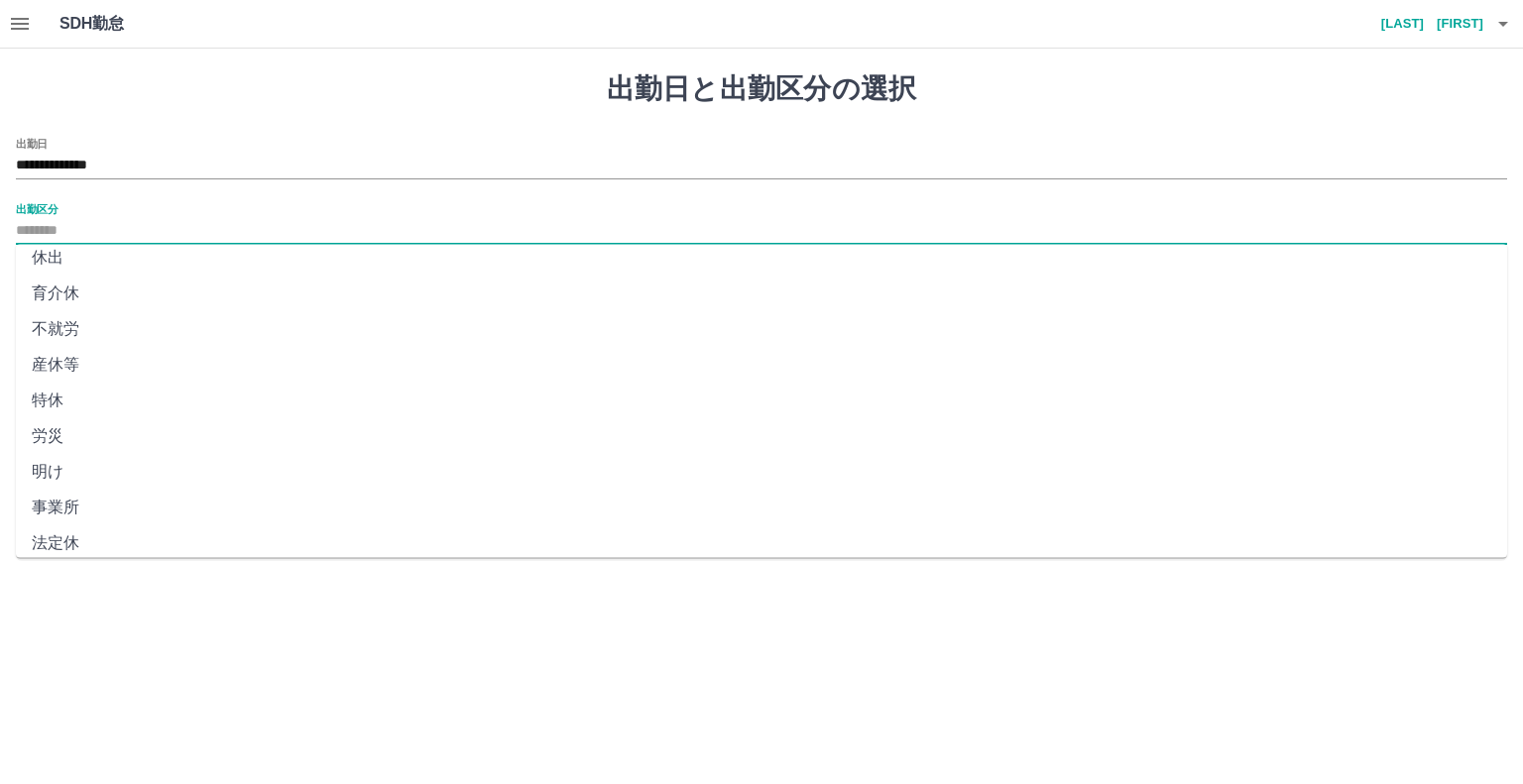 click on "法定休" at bounding box center [762, 543] 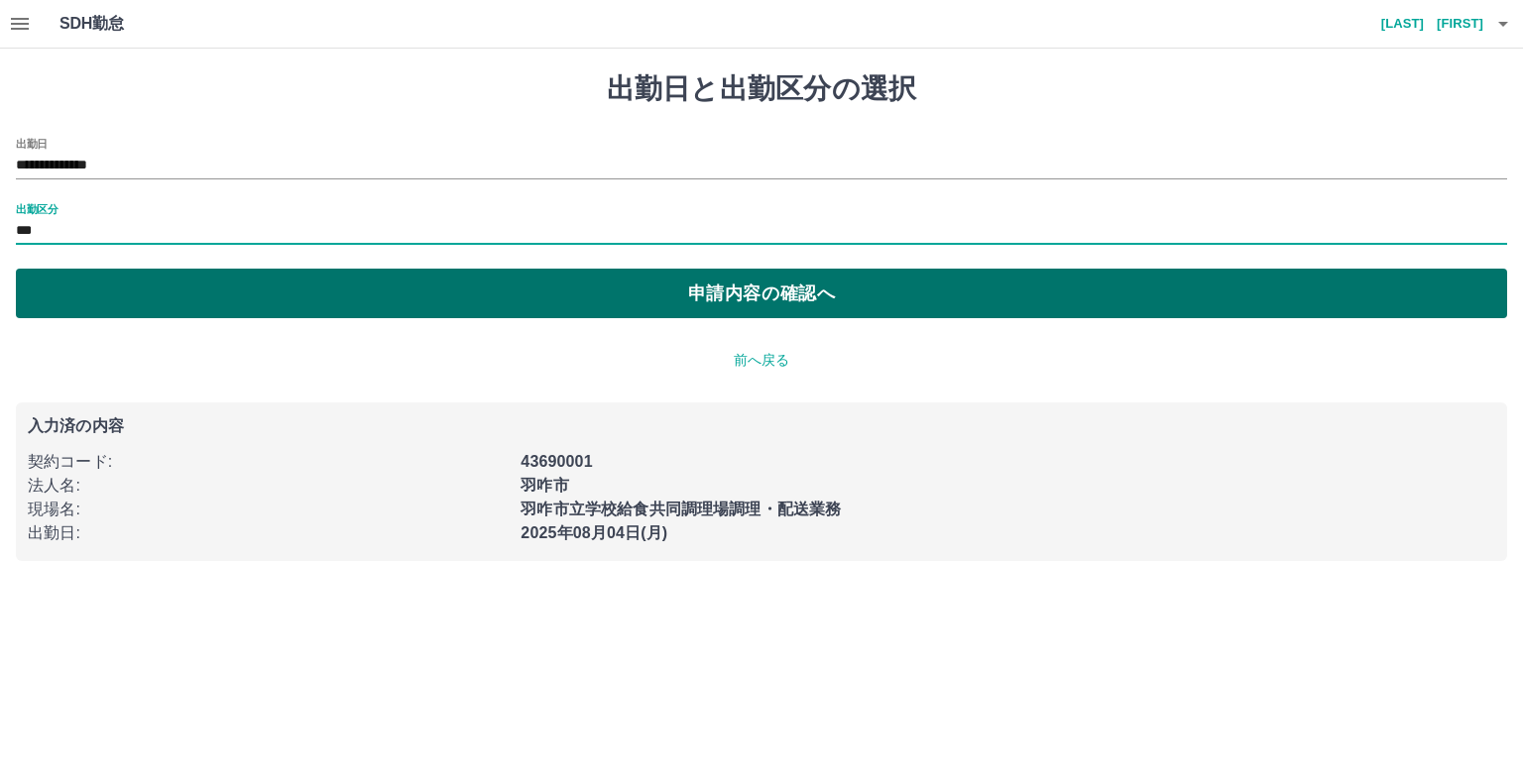 click on "申請内容の確認へ" at bounding box center [762, 293] 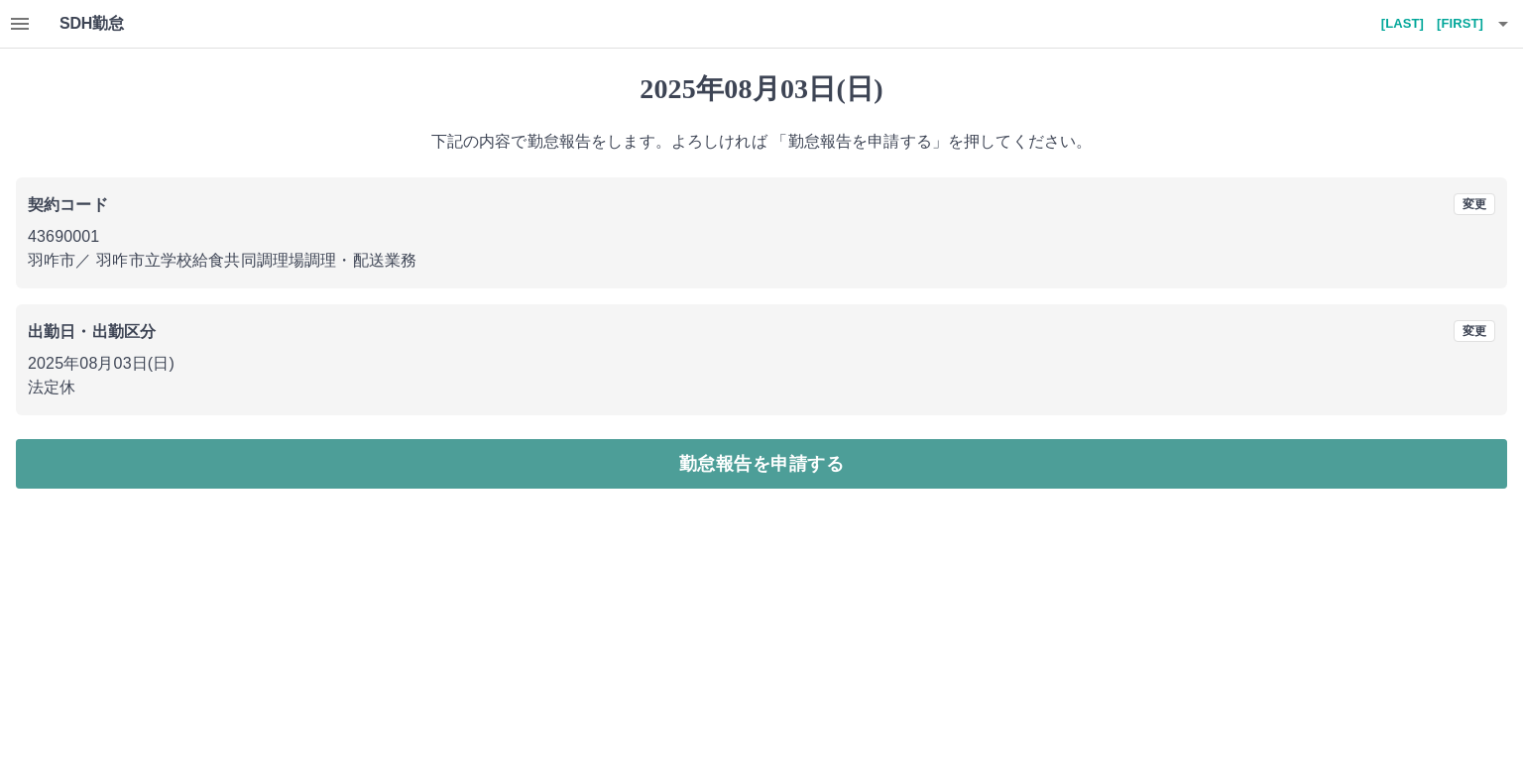 click on "勤怠報告を申請する" at bounding box center (762, 464) 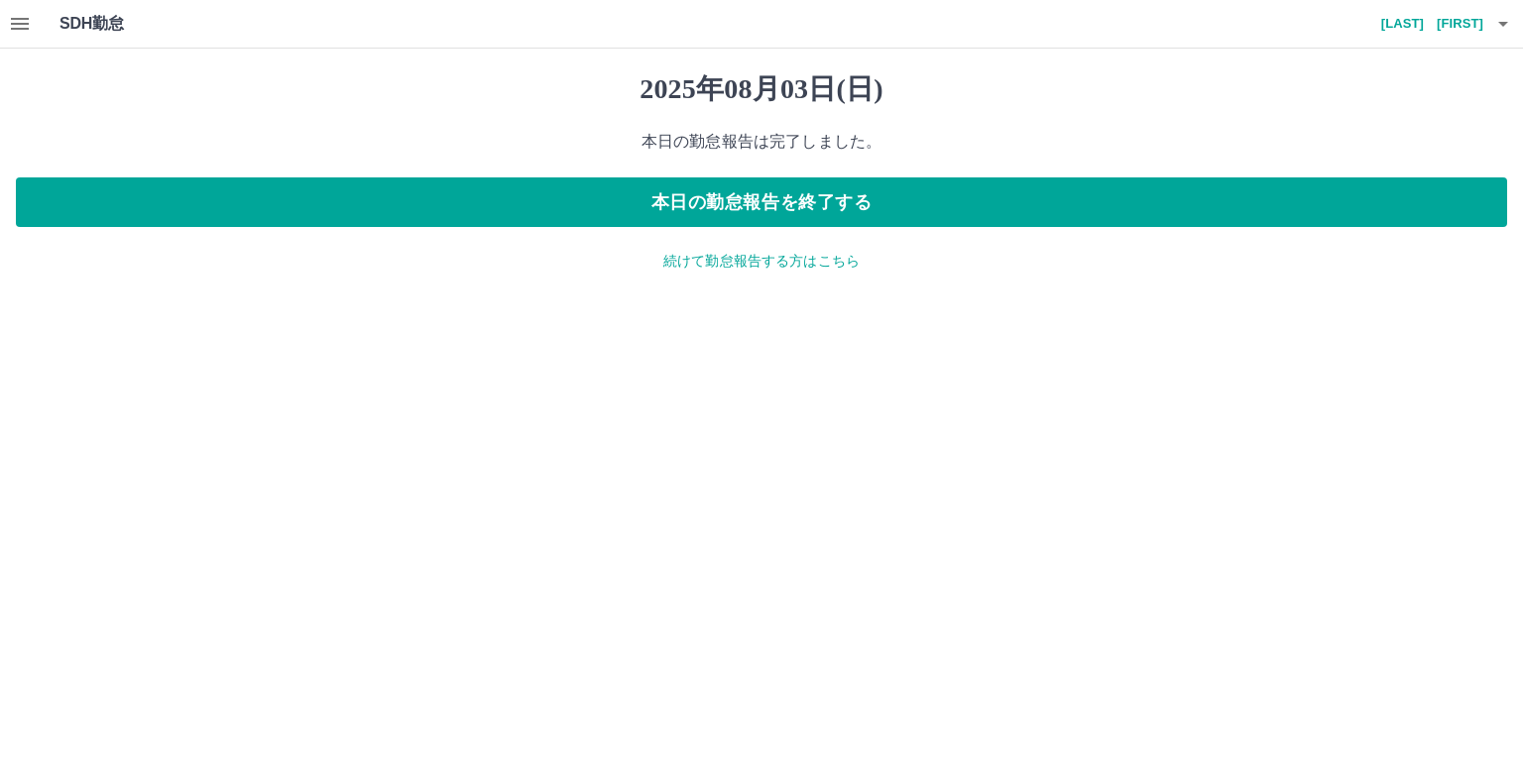 click 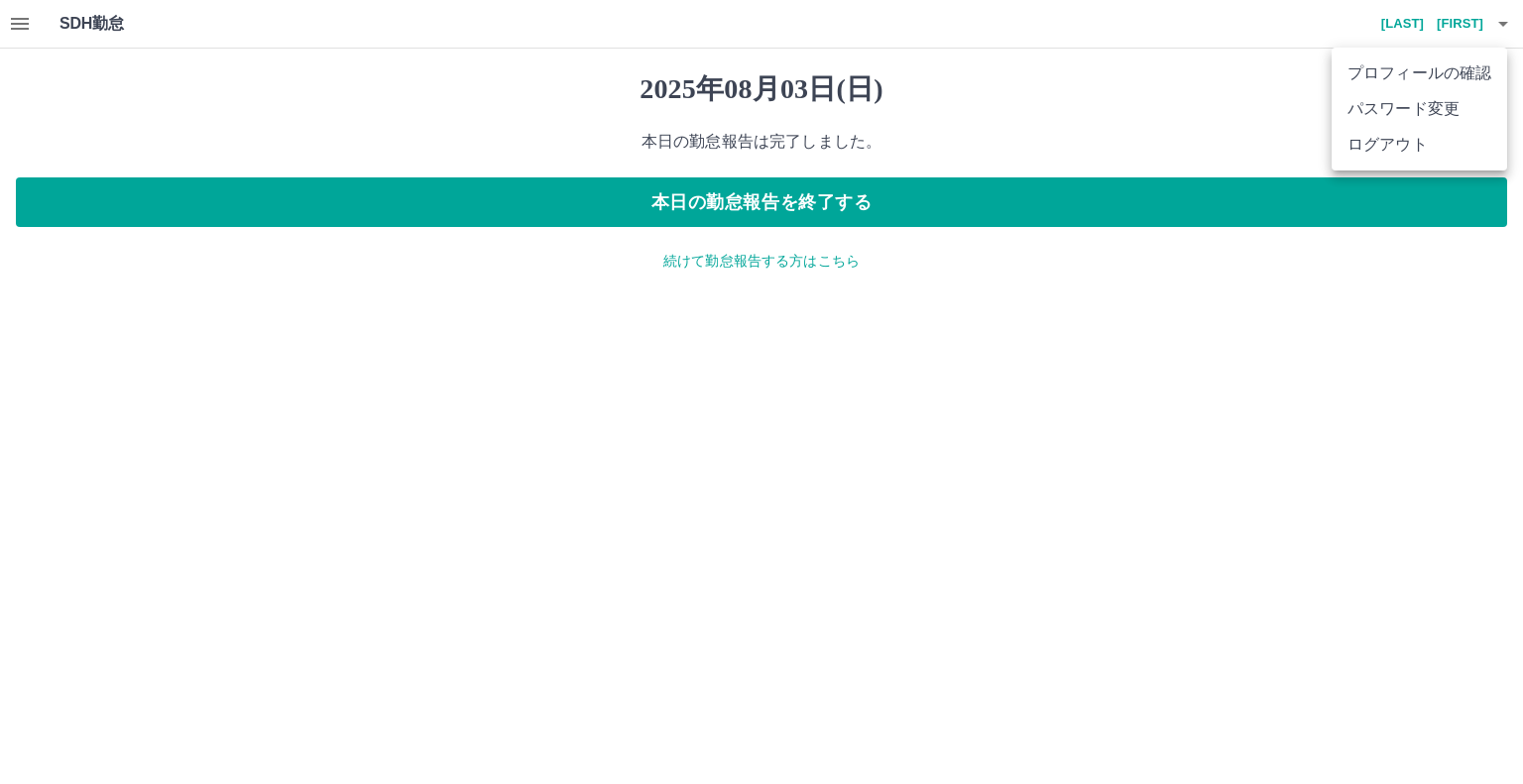 click on "ログアウト" at bounding box center [1419, 145] 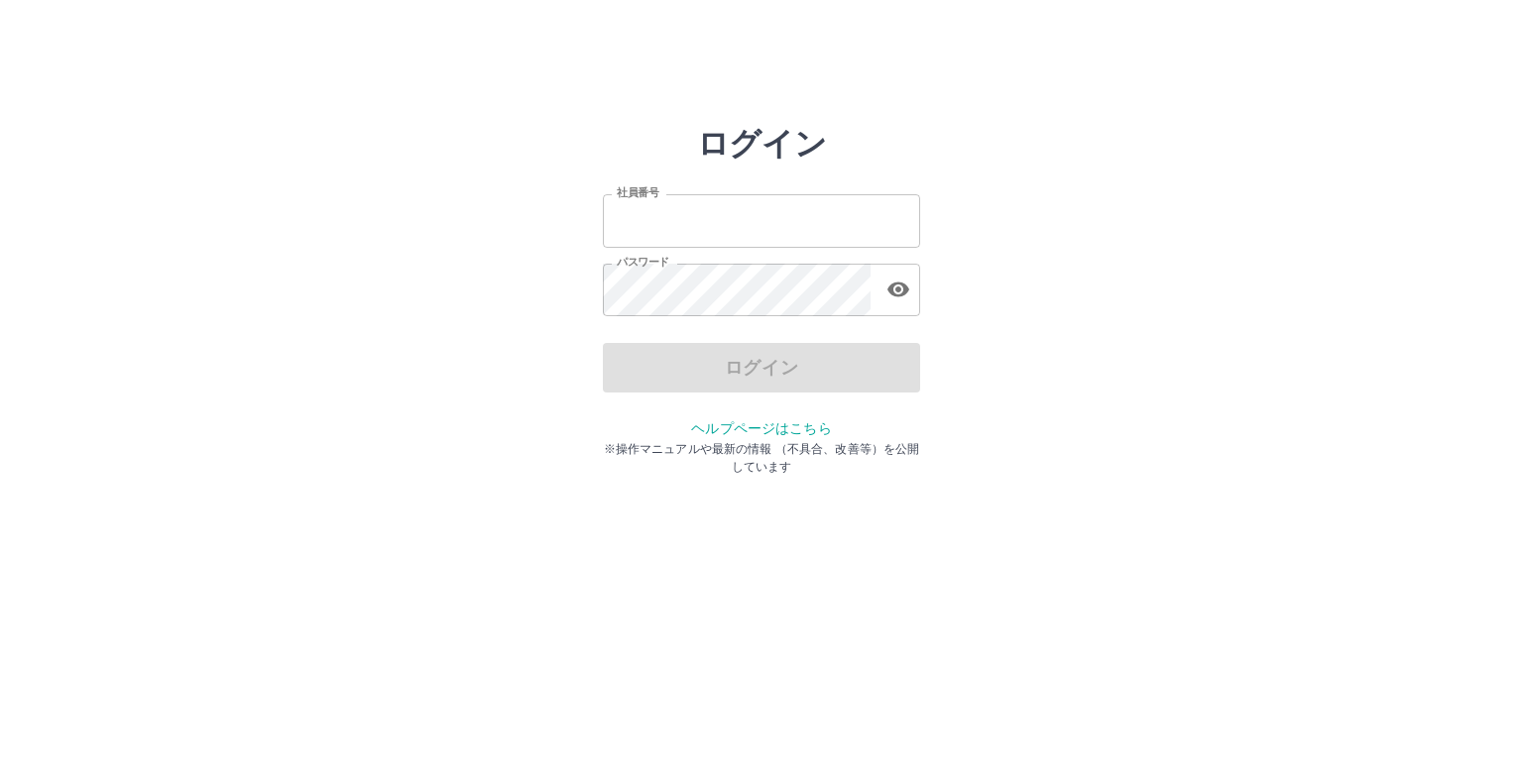 scroll, scrollTop: 0, scrollLeft: 0, axis: both 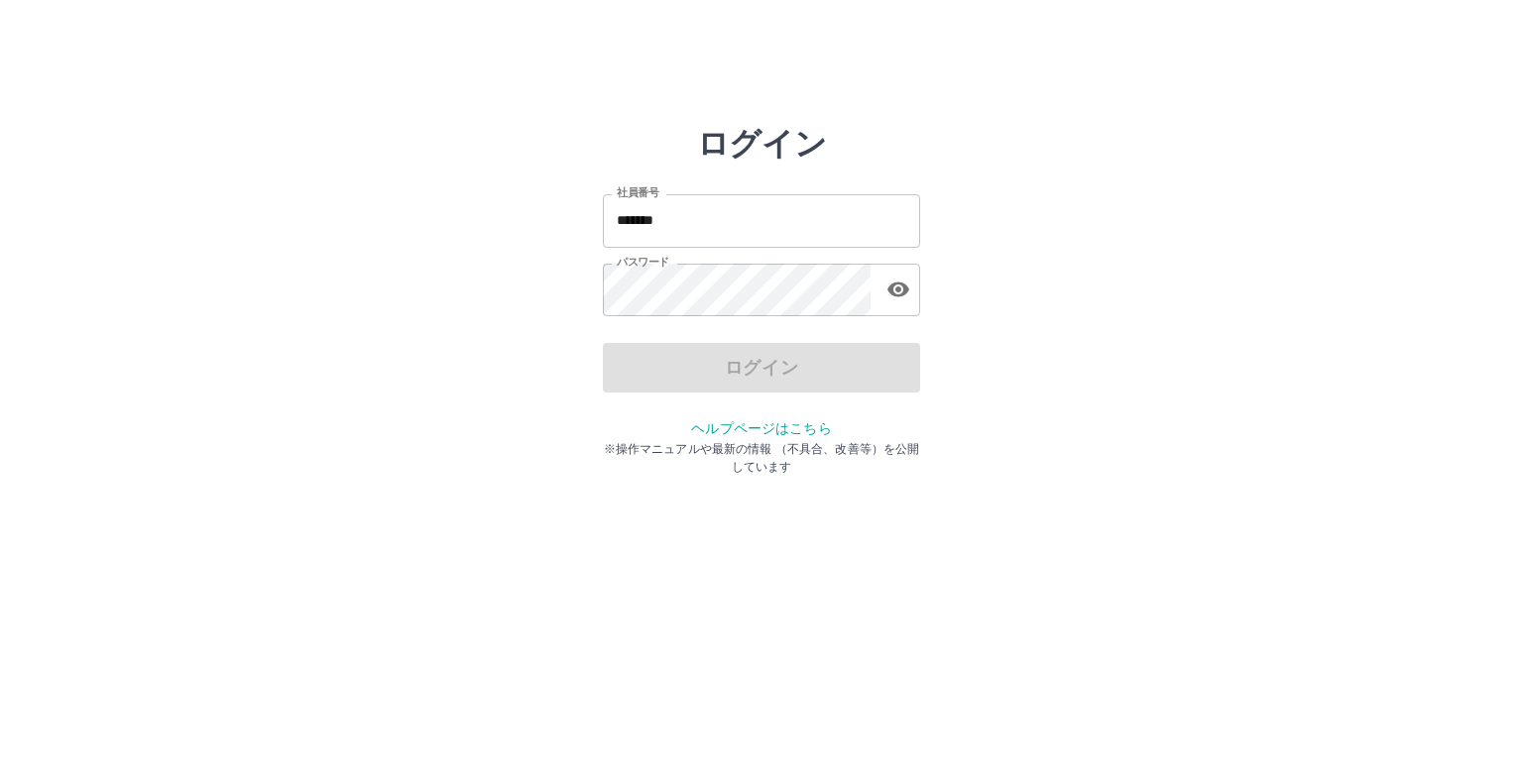 click on "*******" at bounding box center [762, 220] 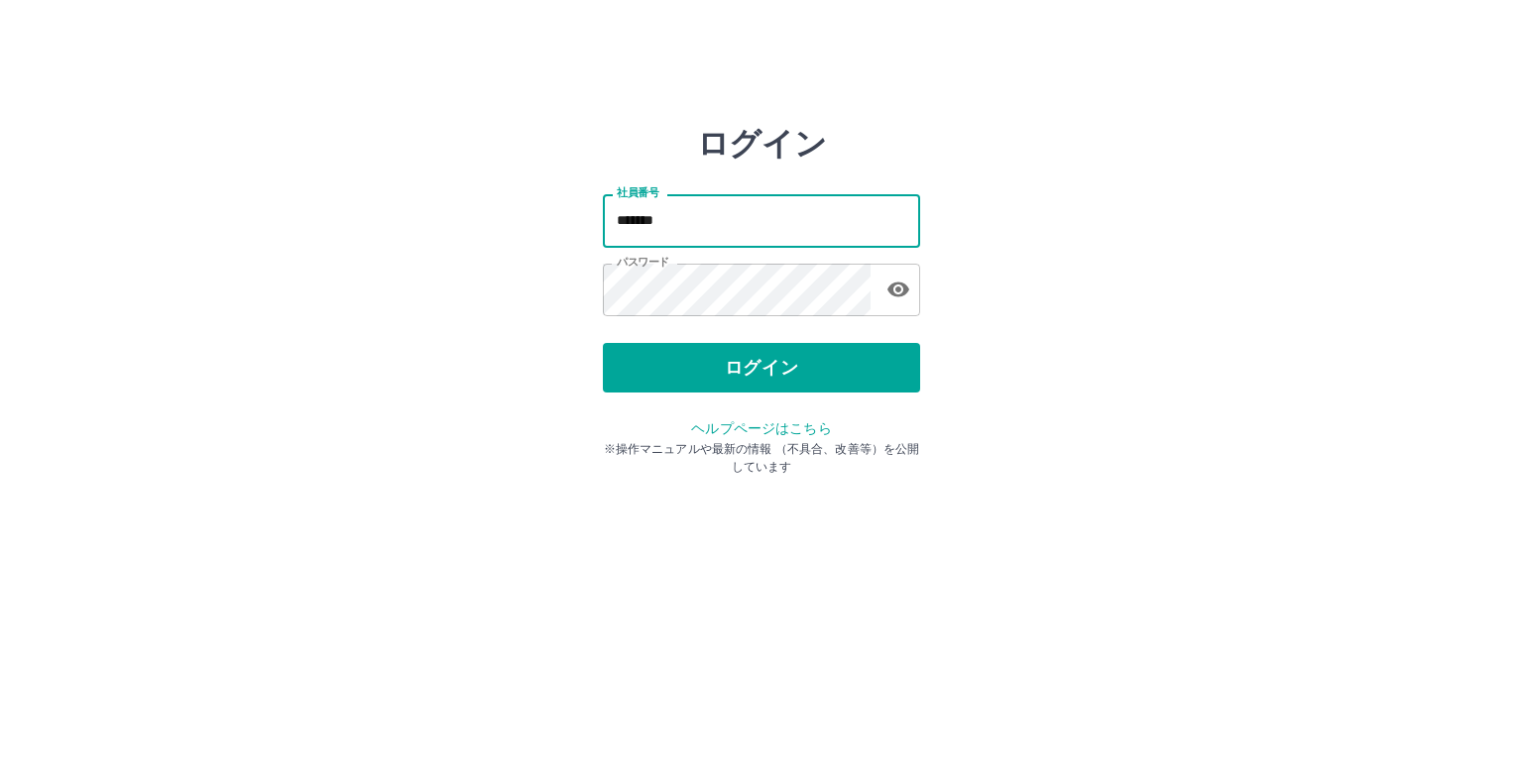 type on "*******" 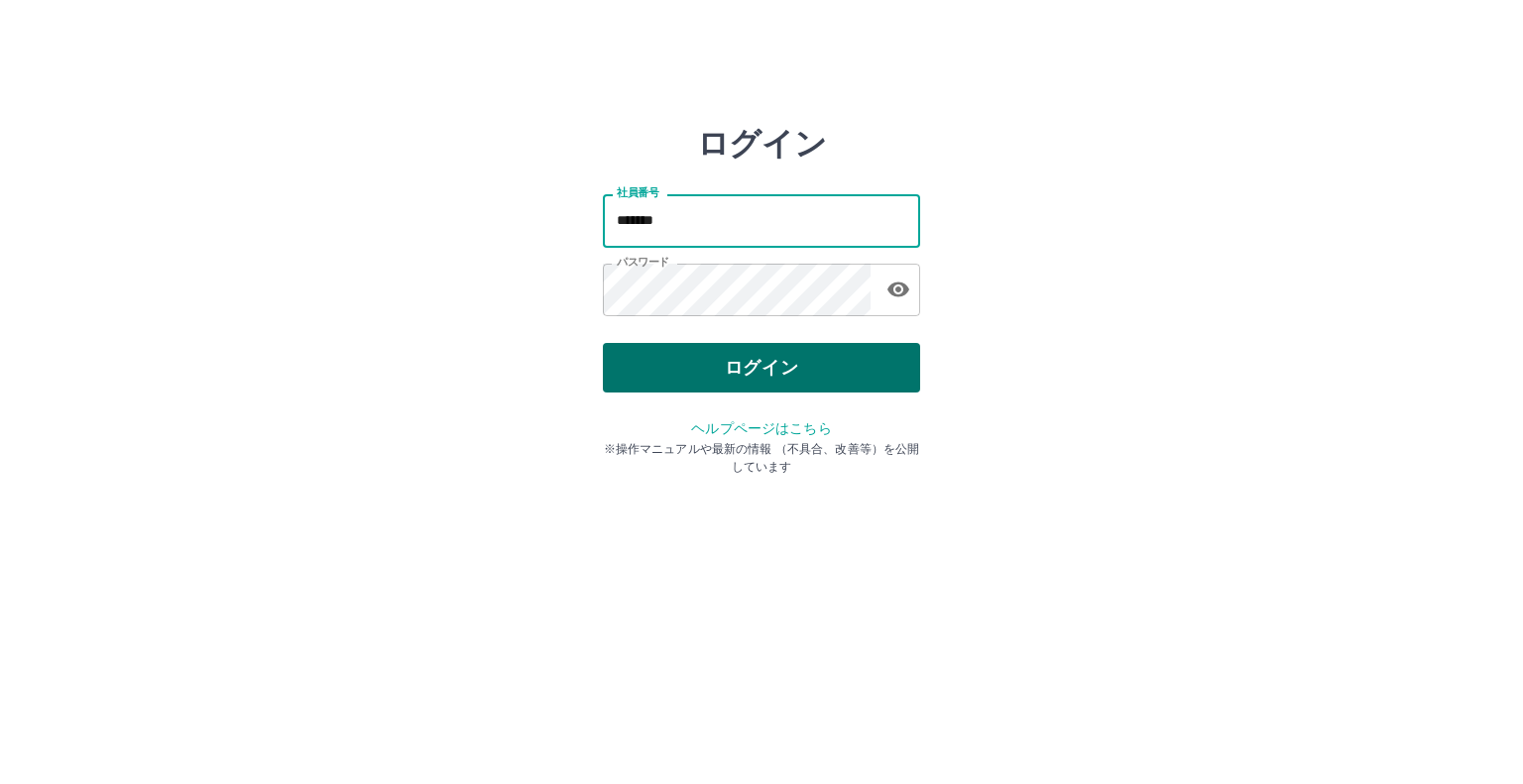 click on "ログイン" at bounding box center [762, 368] 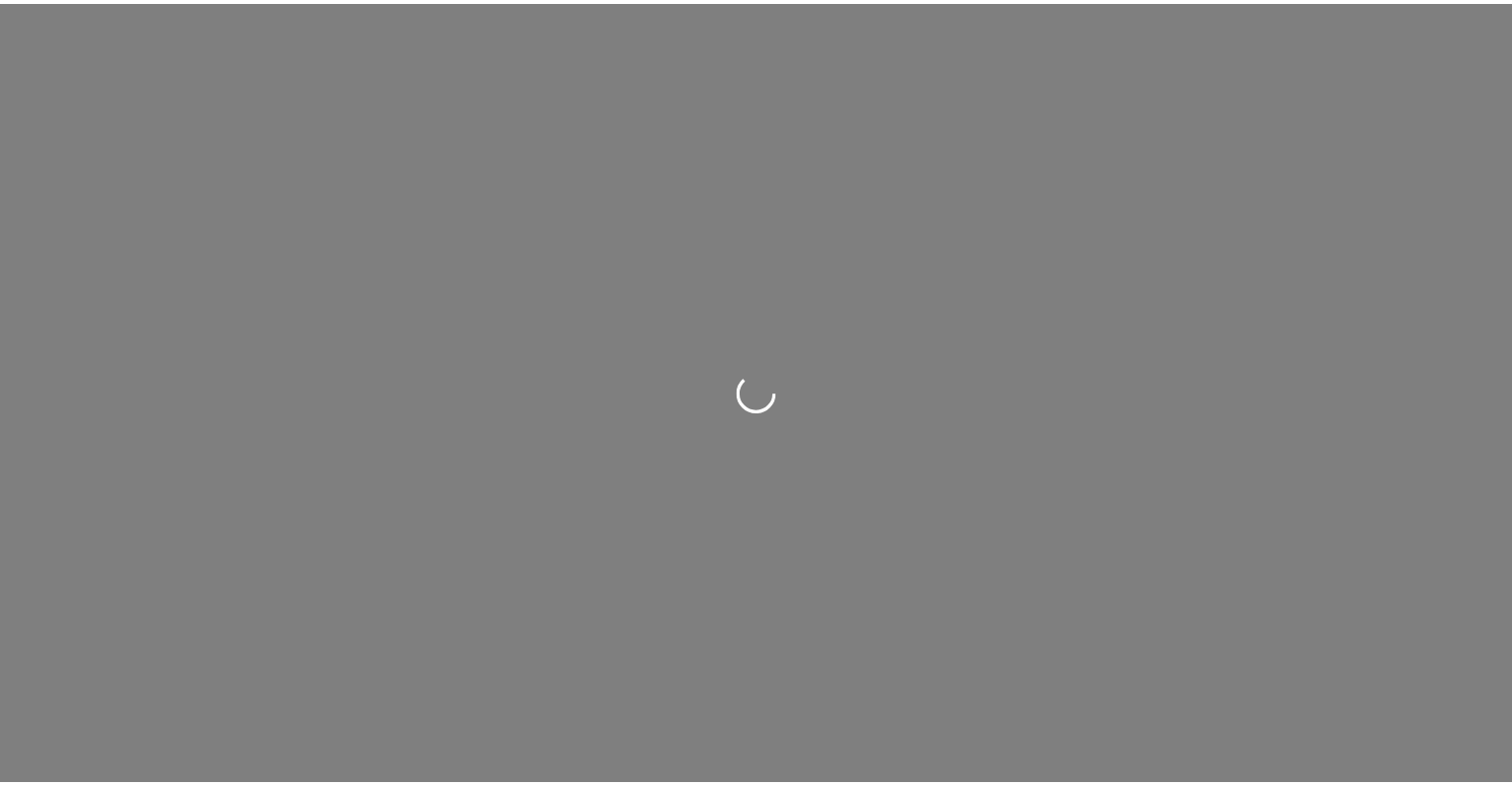 scroll, scrollTop: 0, scrollLeft: 0, axis: both 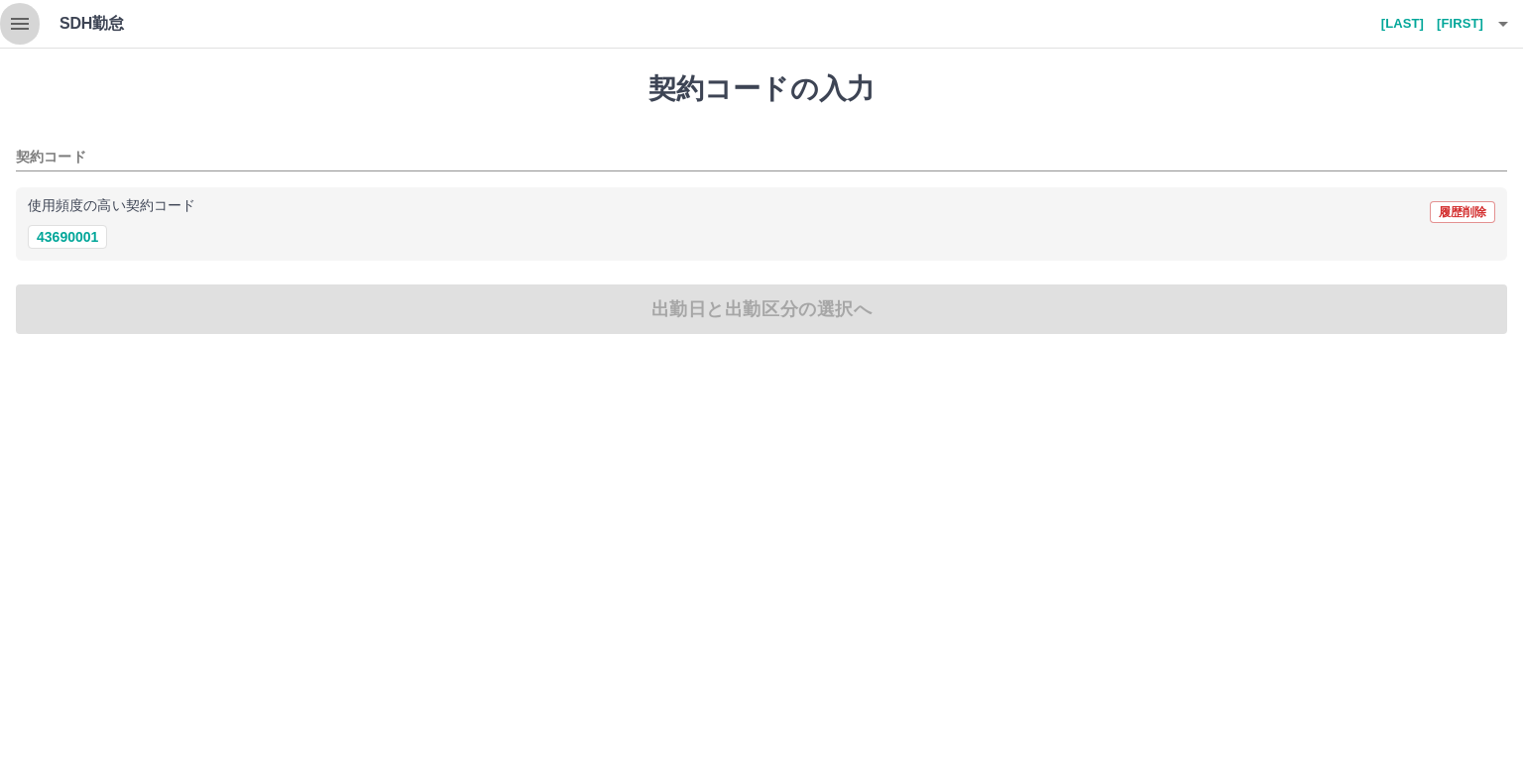 click 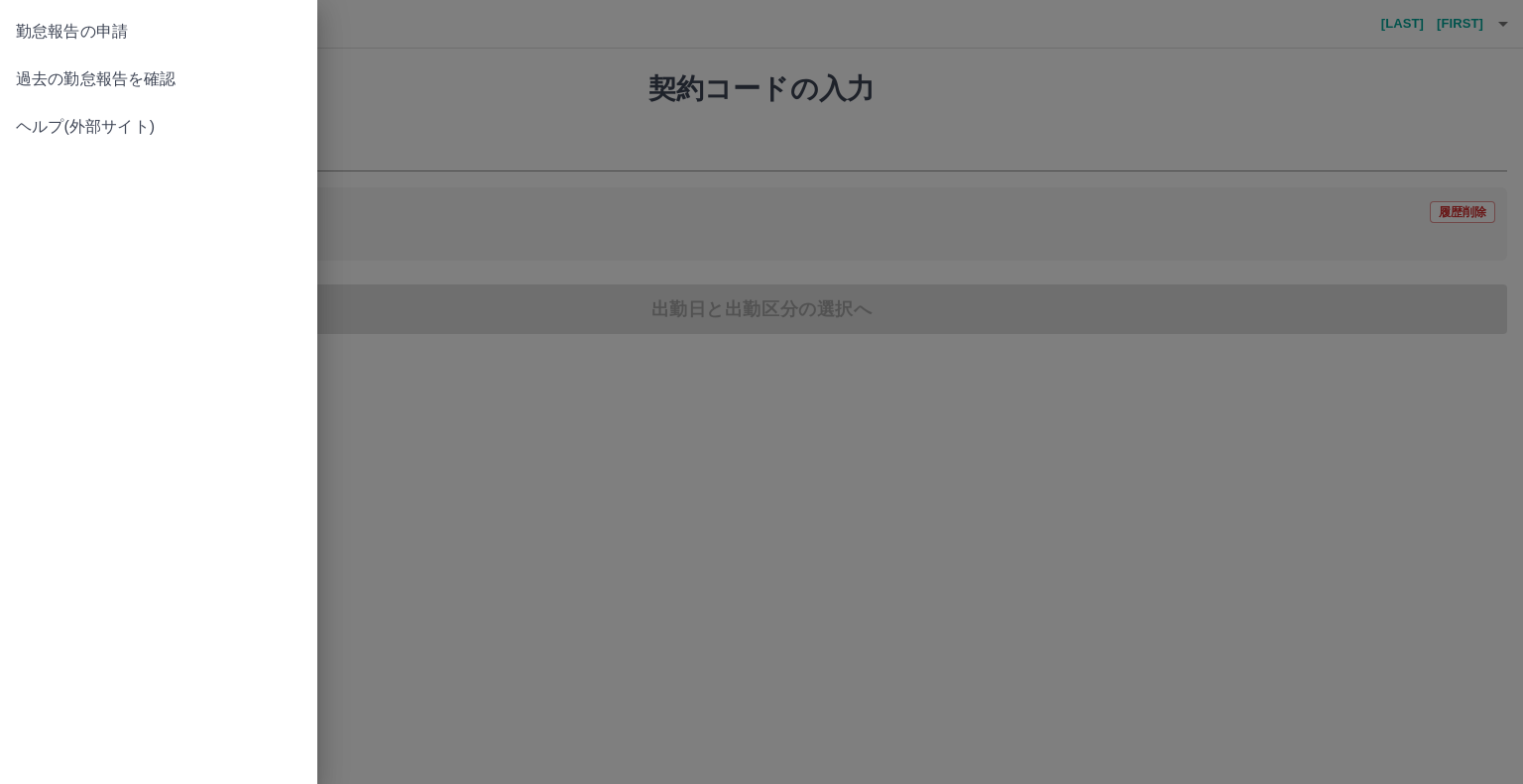click on "過去の勤怠報告を確認" at bounding box center (159, 79) 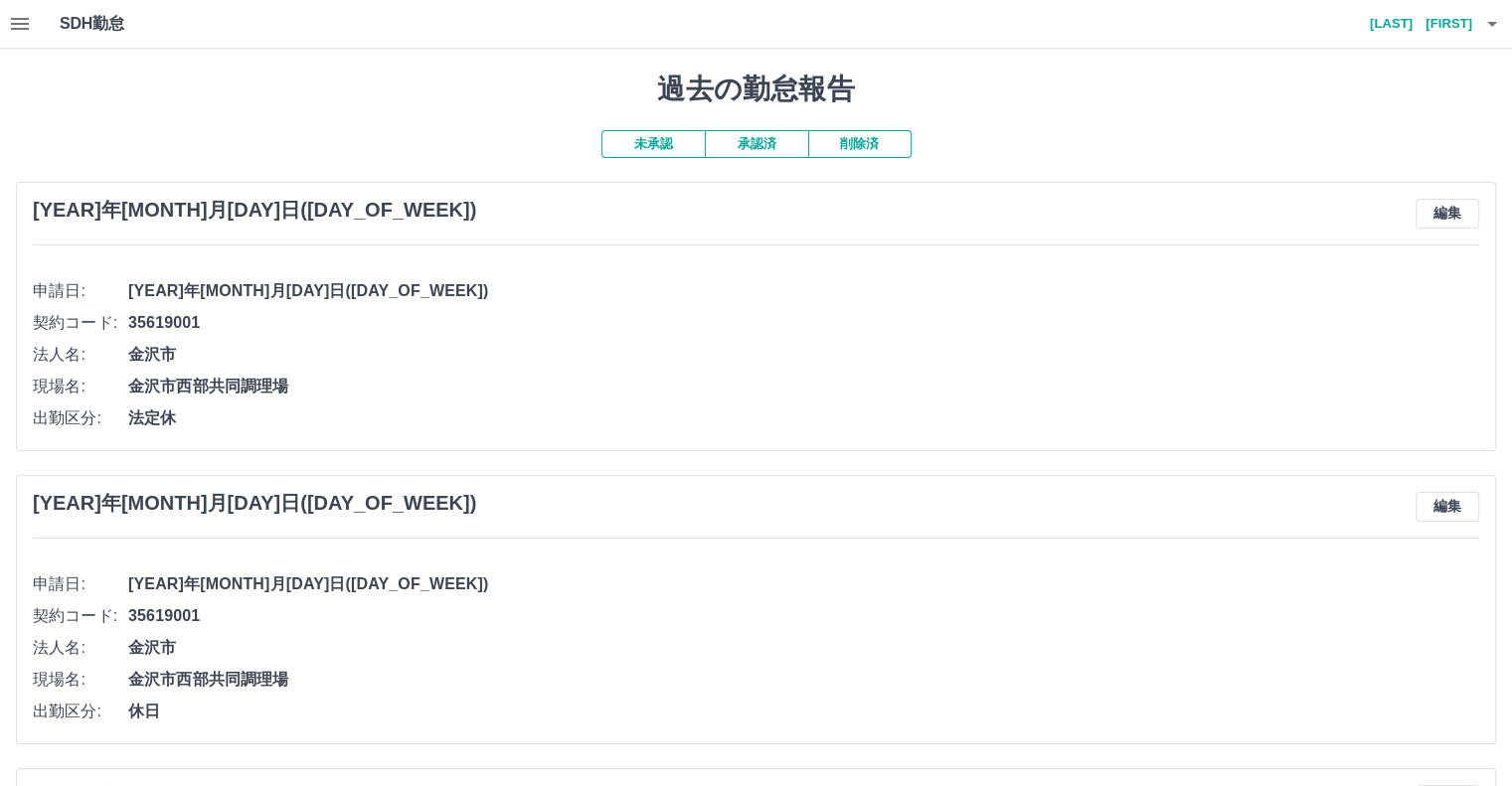 click on "承認済" at bounding box center (756, 144) 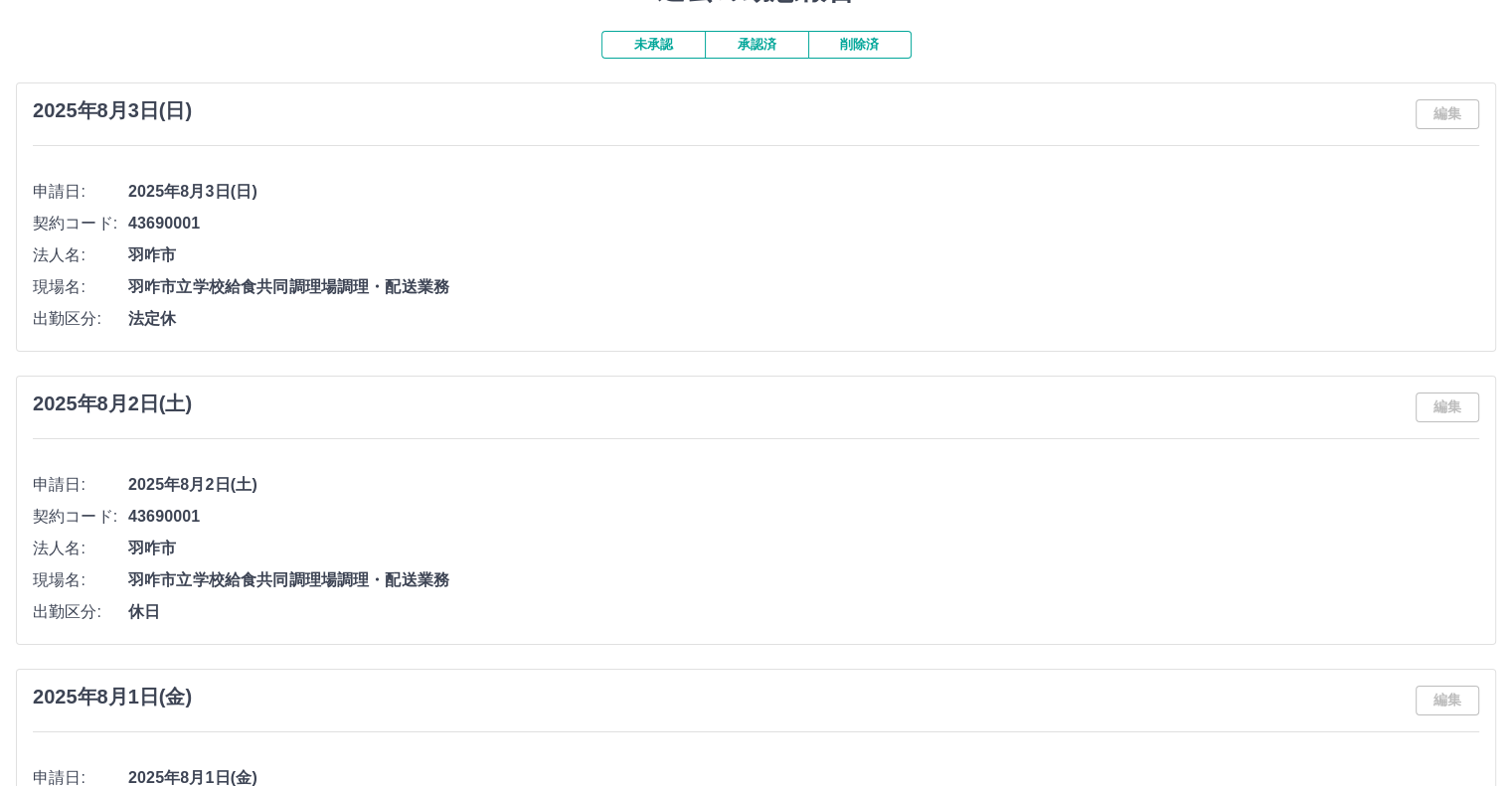 scroll, scrollTop: 0, scrollLeft: 0, axis: both 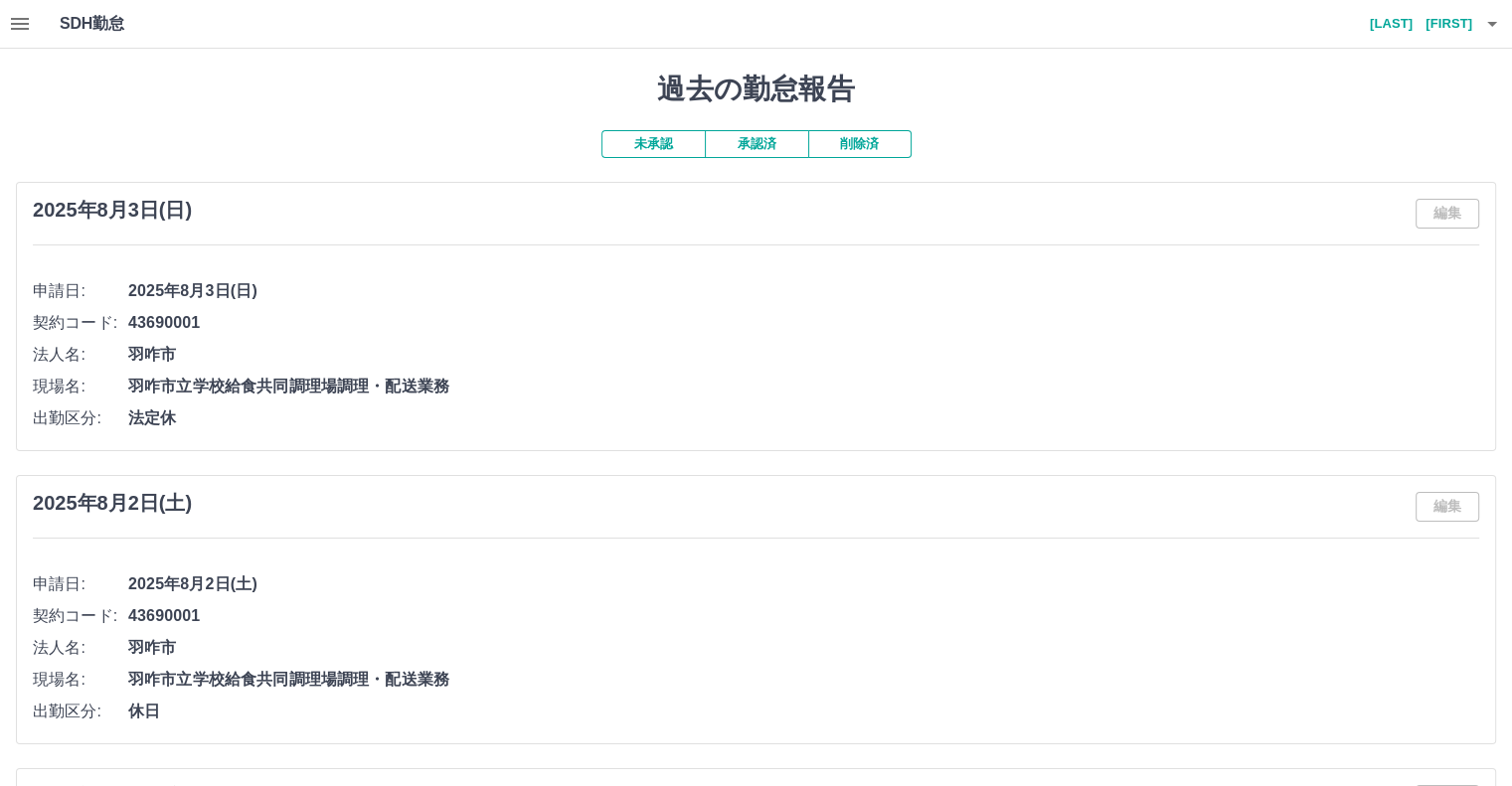 click on "未承認" at bounding box center (653, 144) 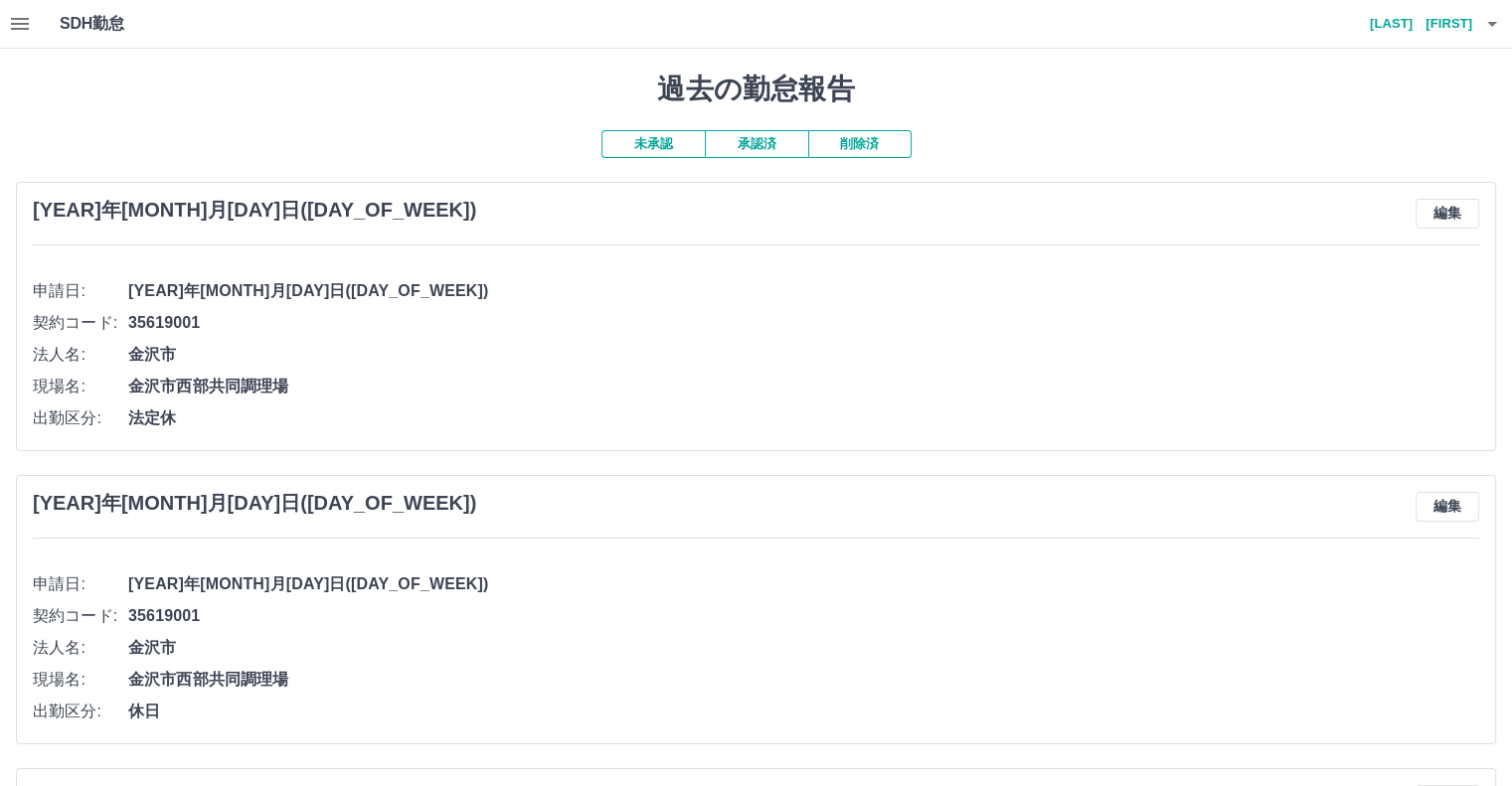 click on "承認済" at bounding box center [756, 144] 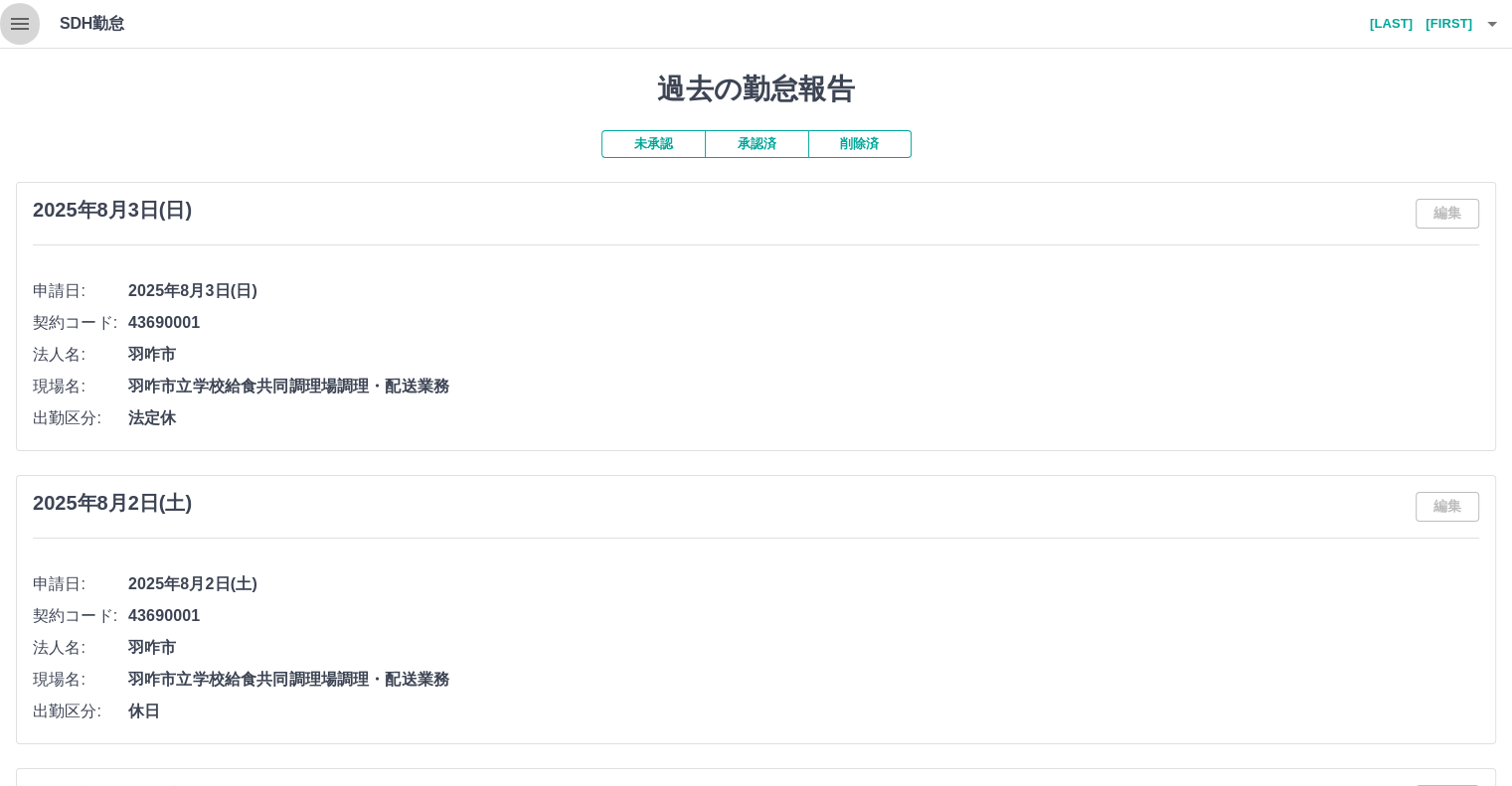 click 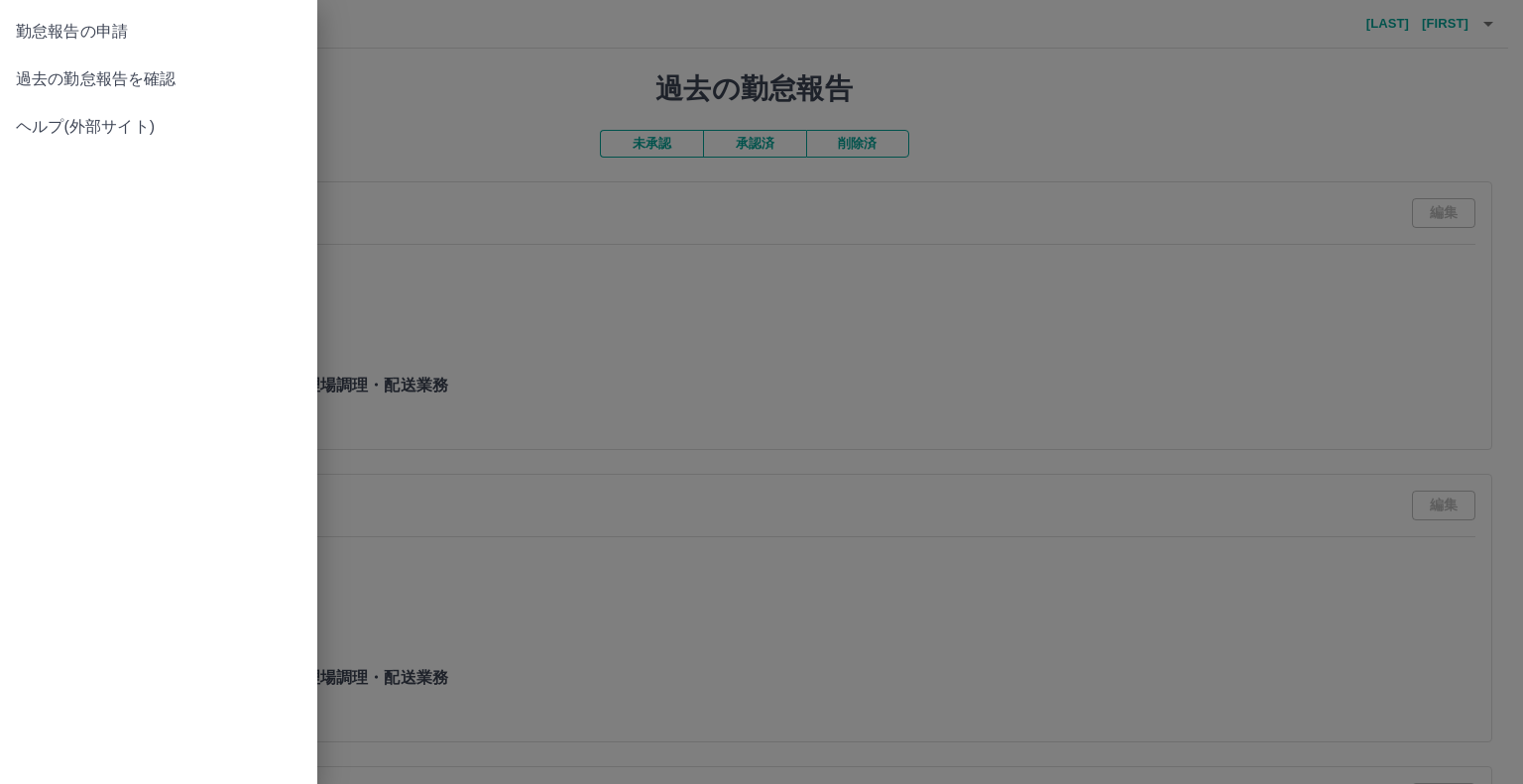 click on "勤怠報告の申請" at bounding box center (159, 32) 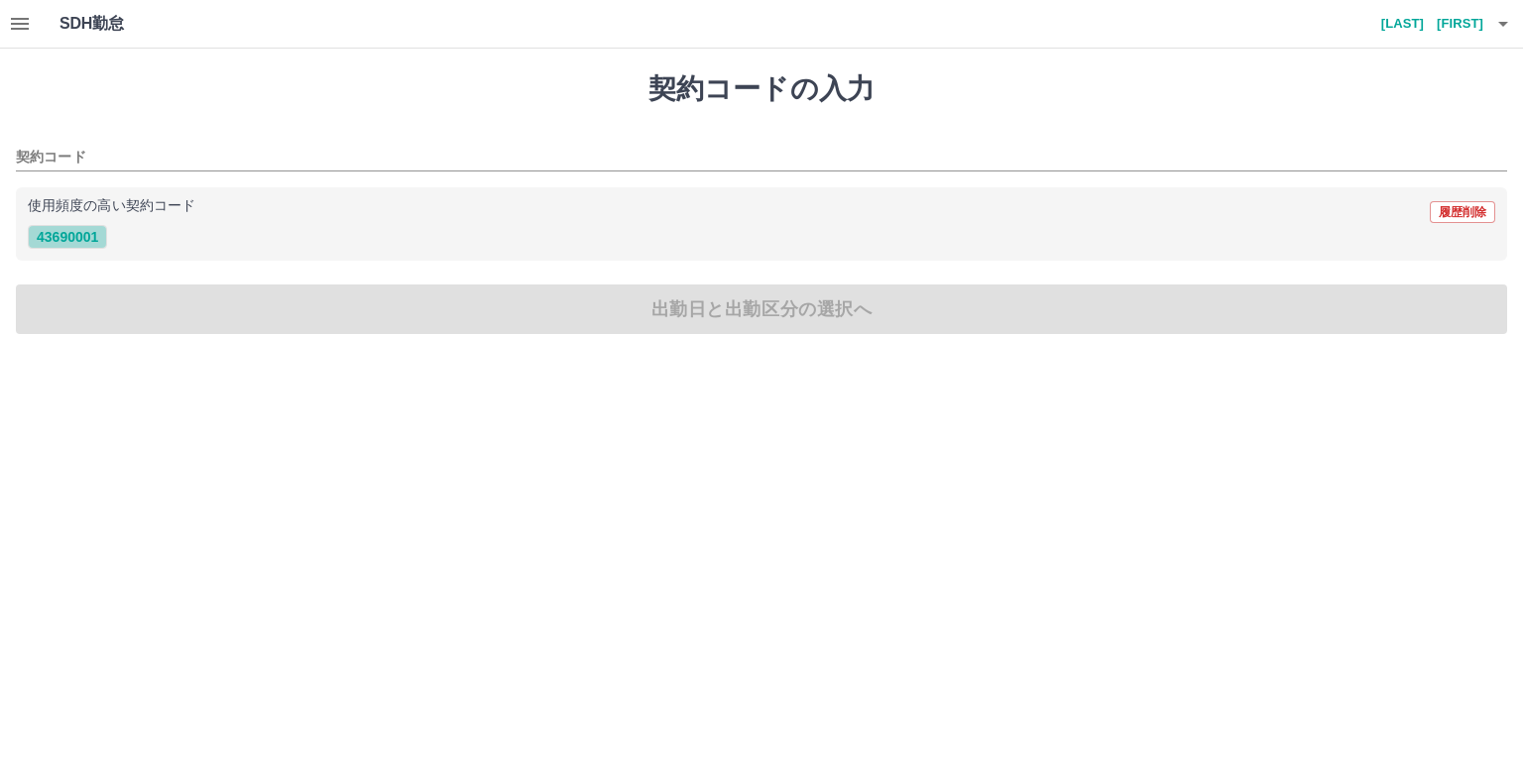 click on "43690001" at bounding box center [67, 237] 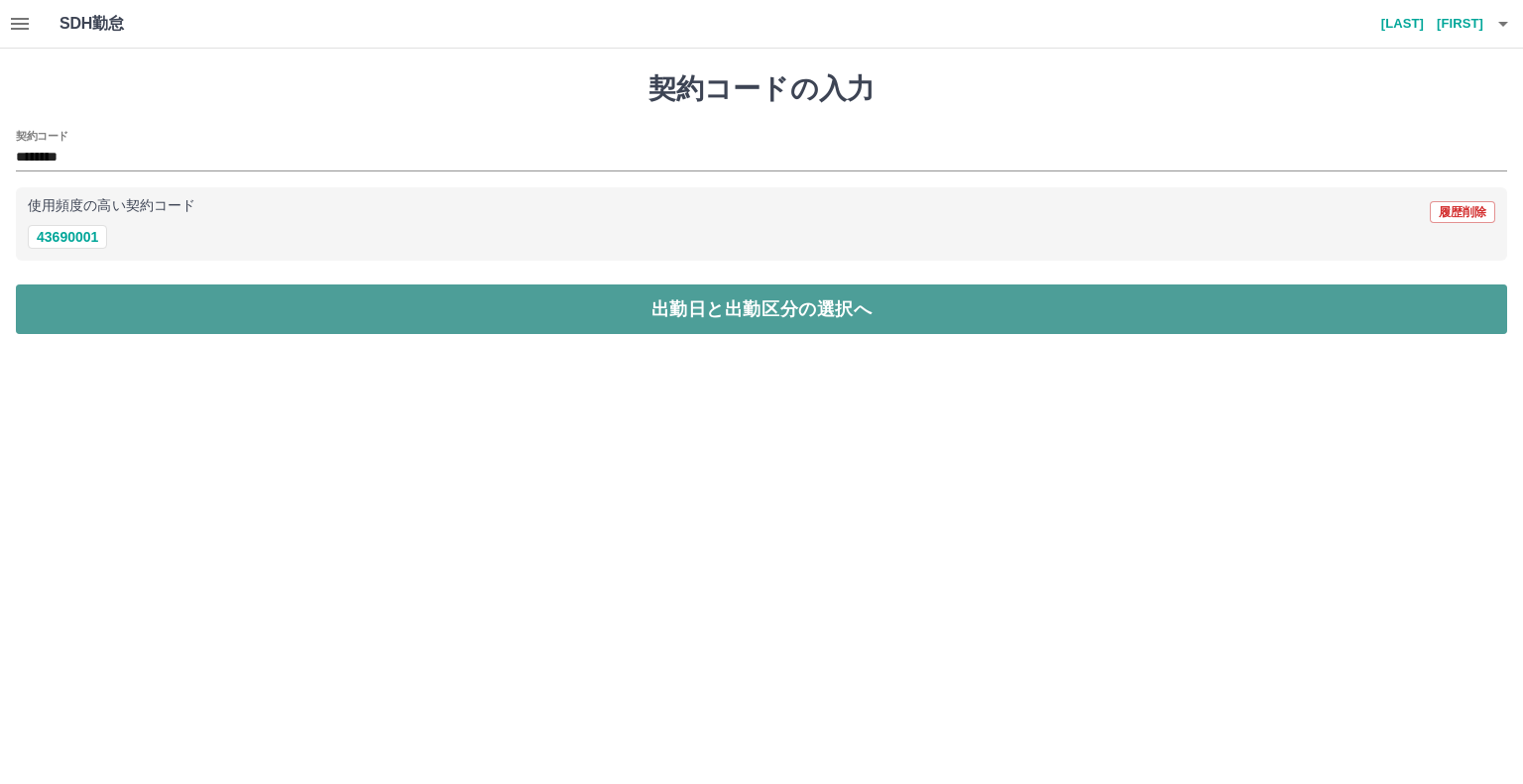 click on "出勤日と出勤区分の選択へ" at bounding box center (762, 309) 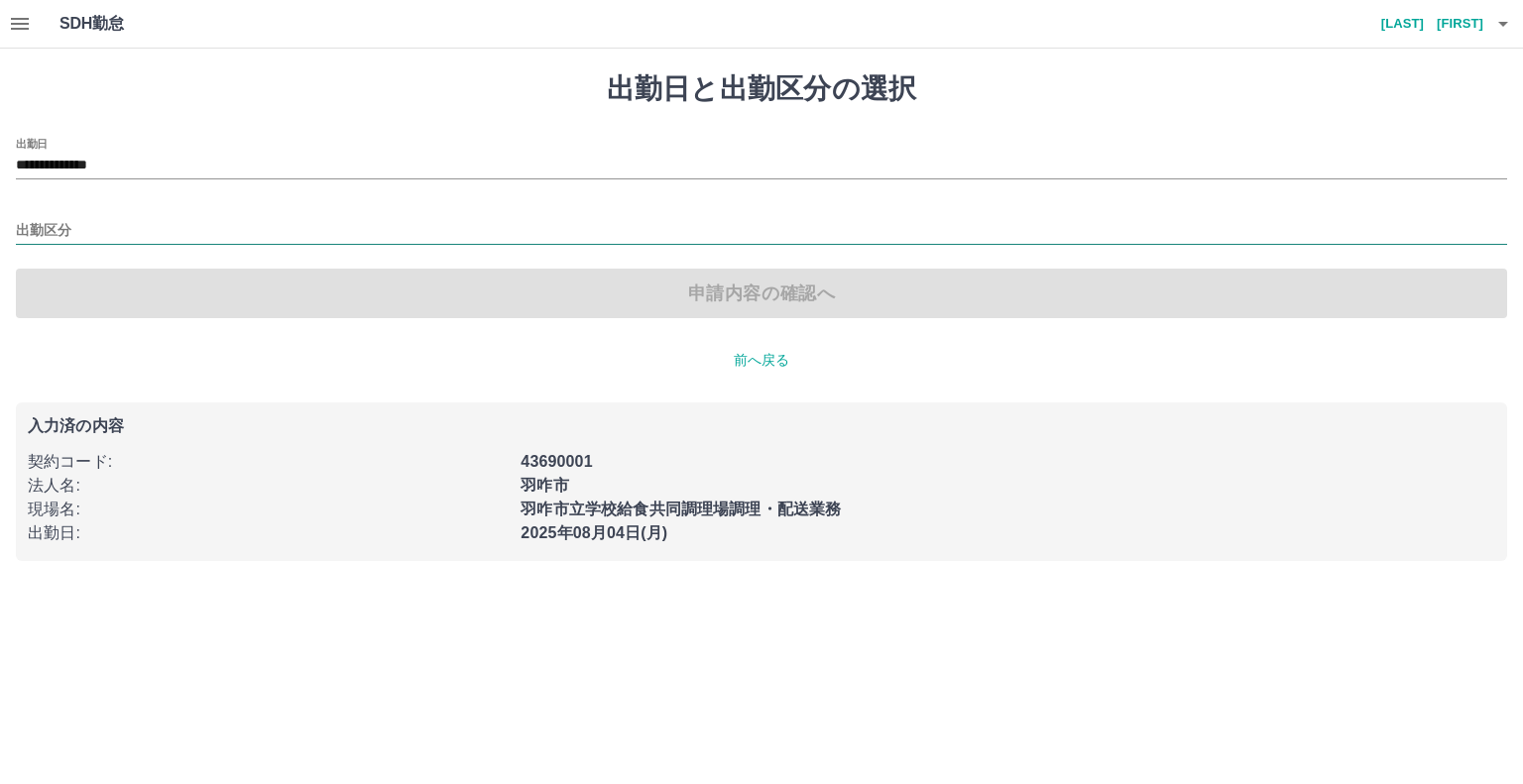 click on "出勤区分" at bounding box center [762, 231] 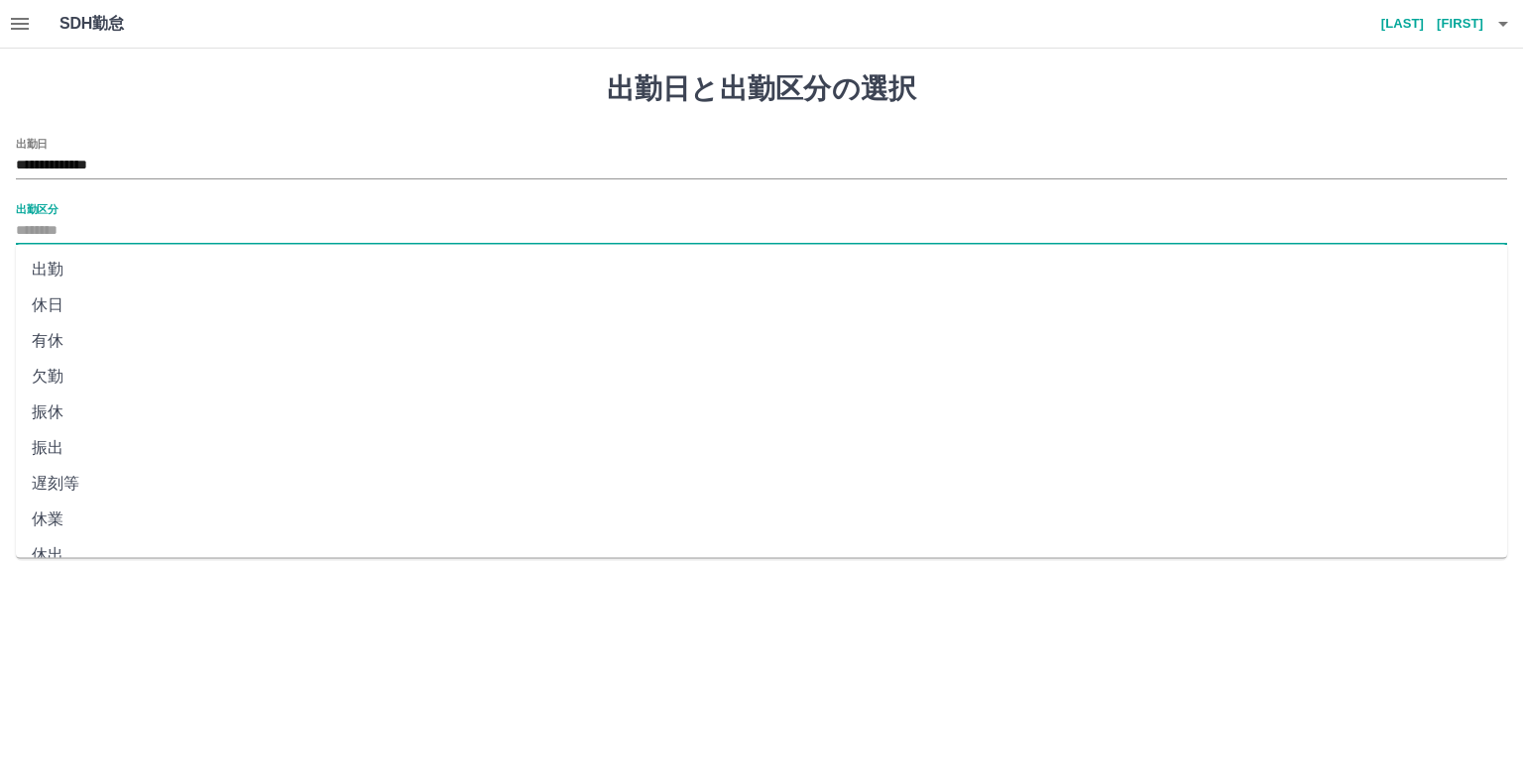 click on "出勤" at bounding box center [762, 270] 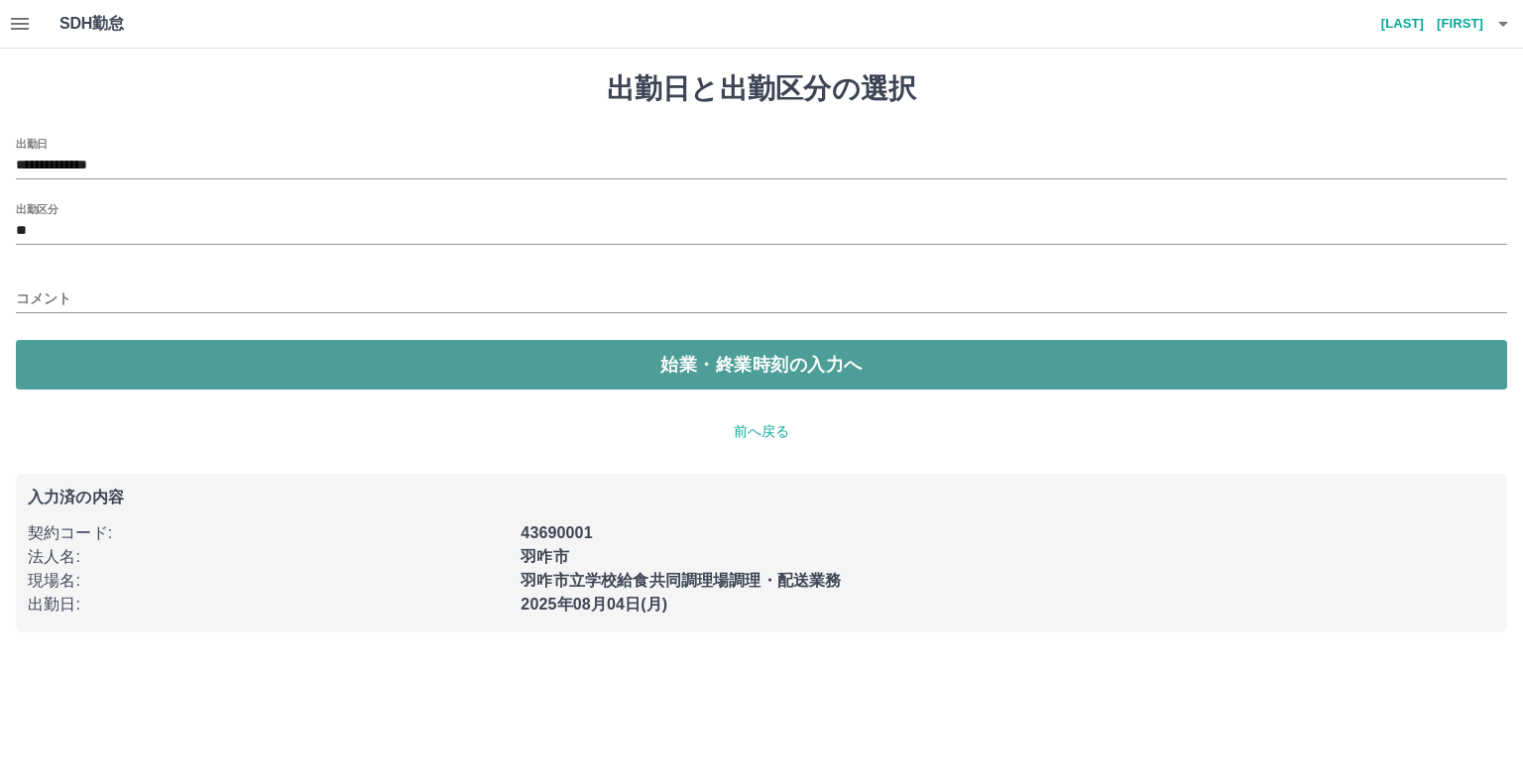 click on "始業・終業時刻の入力へ" at bounding box center (762, 365) 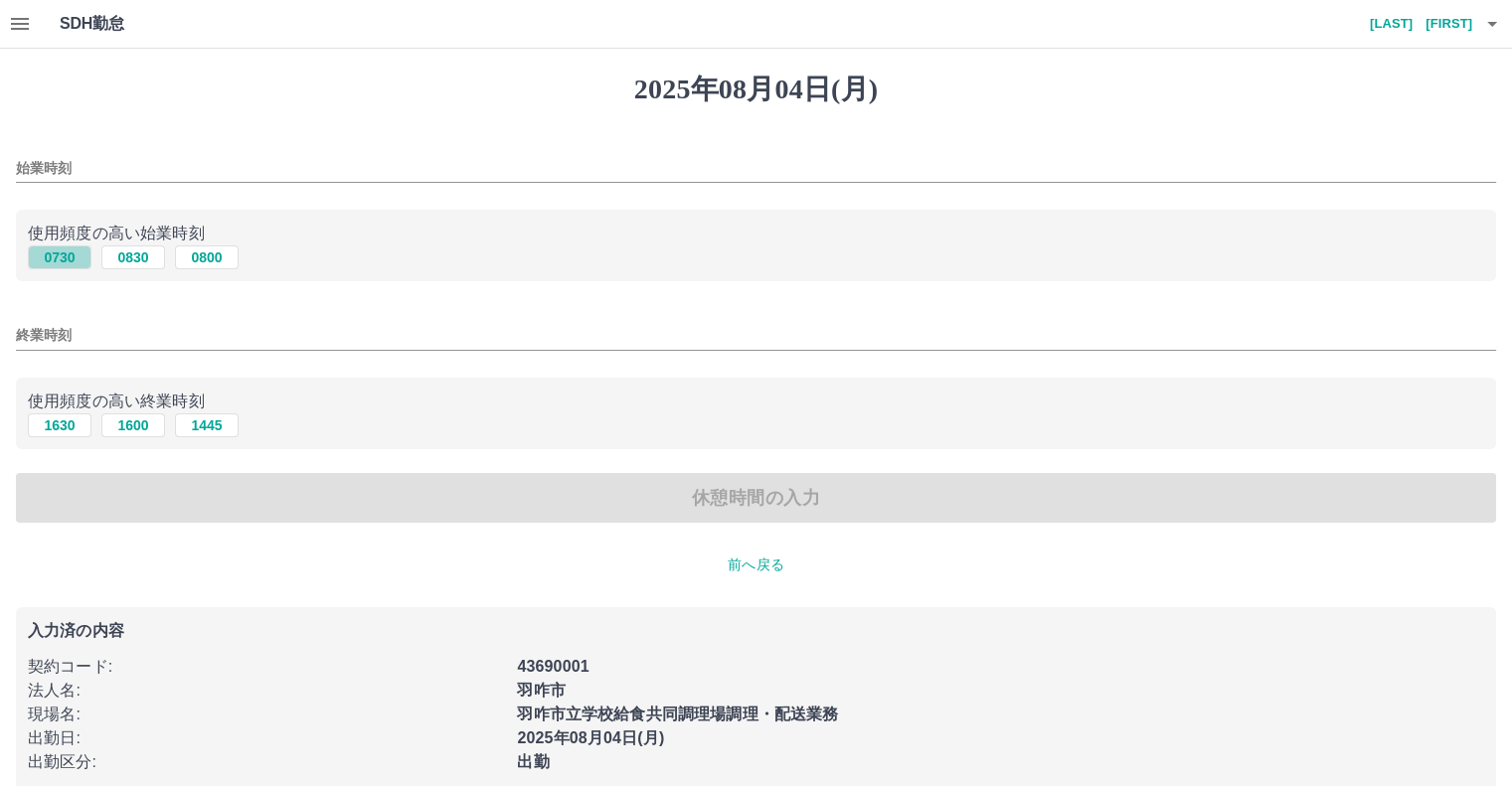 click on "0730" at bounding box center [60, 257] 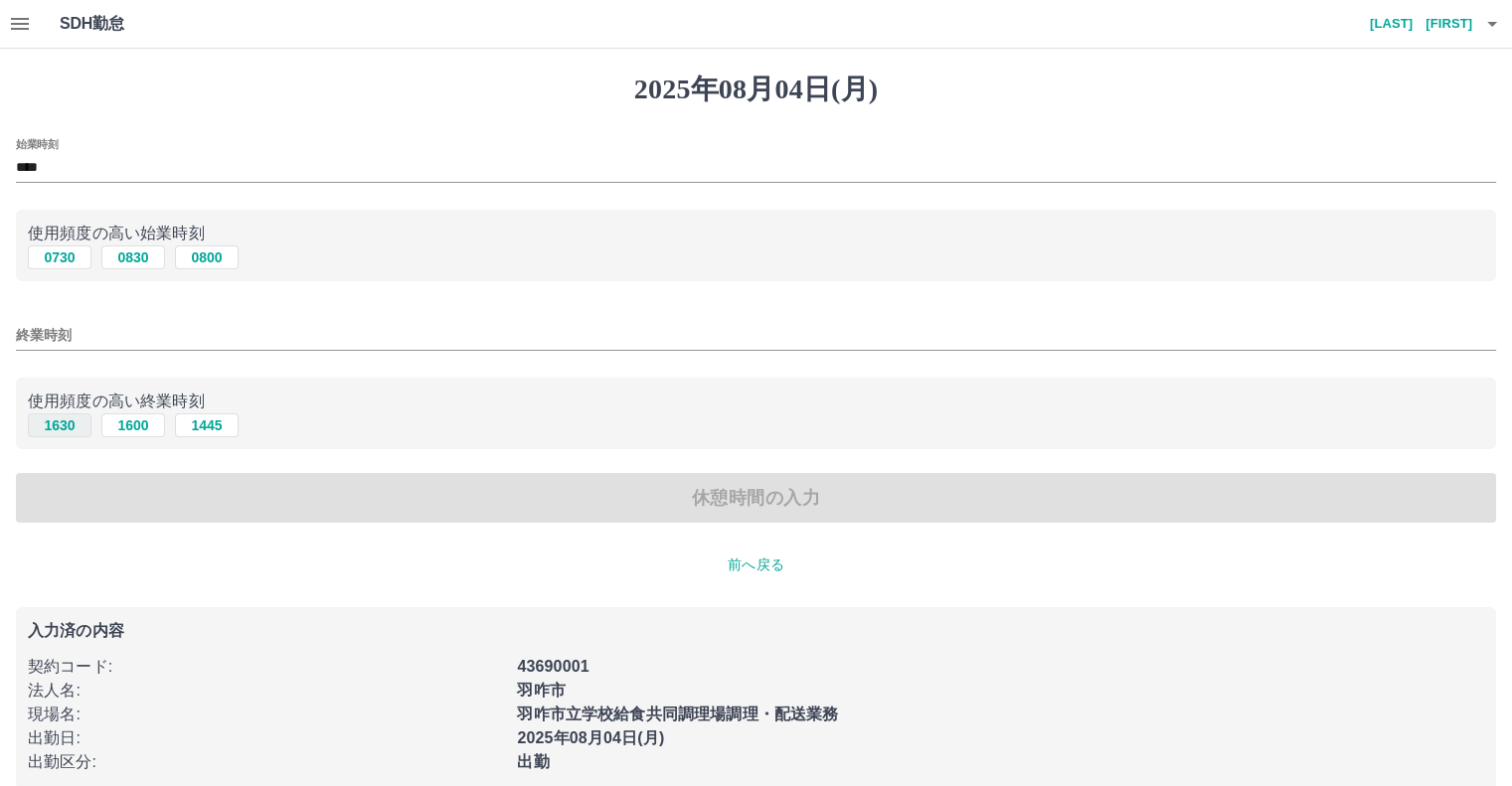click on "1630" at bounding box center [60, 425] 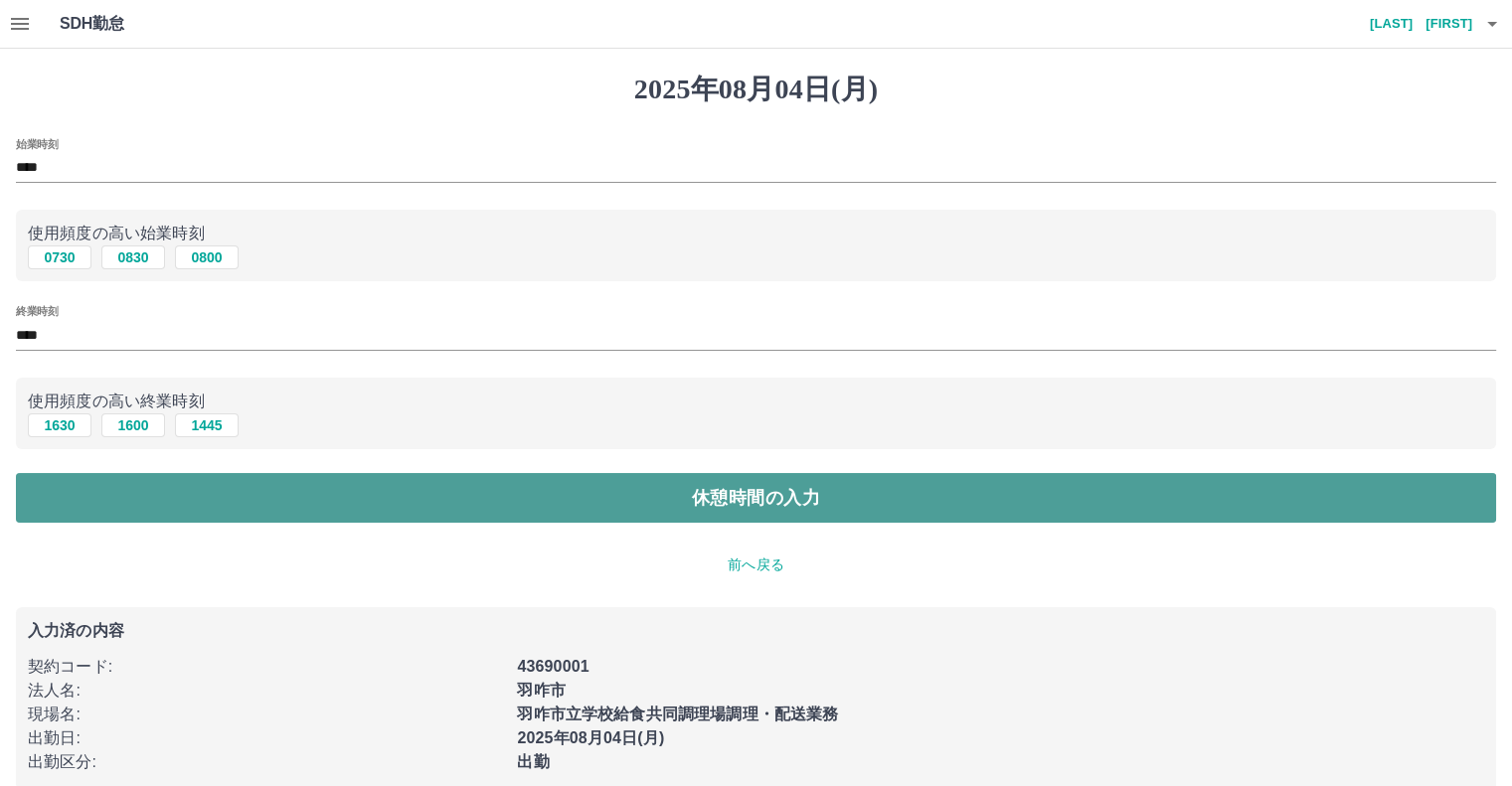 click on "休憩時間の入力" at bounding box center [756, 498] 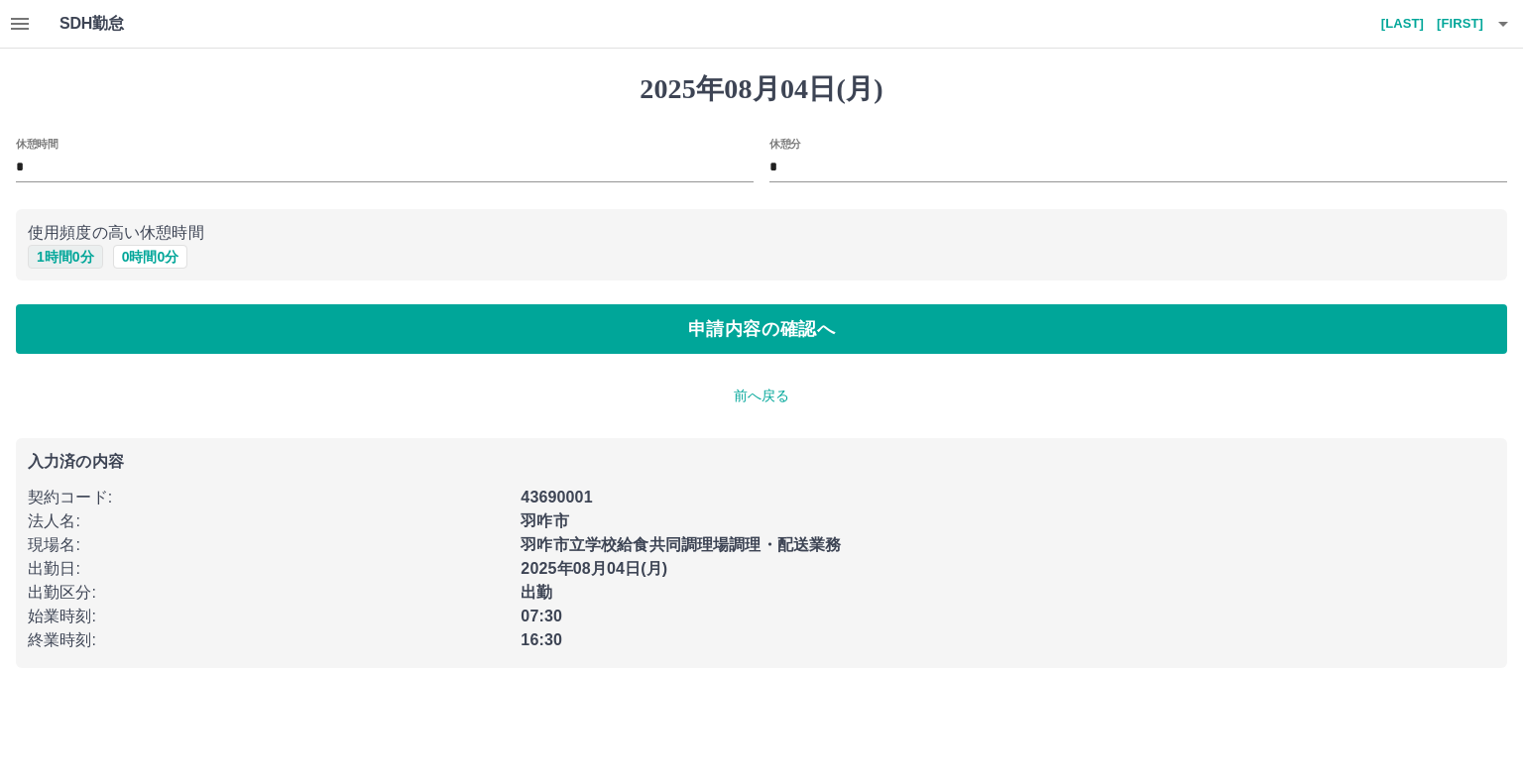 click on "1 時間 0 分" at bounding box center (65, 257) 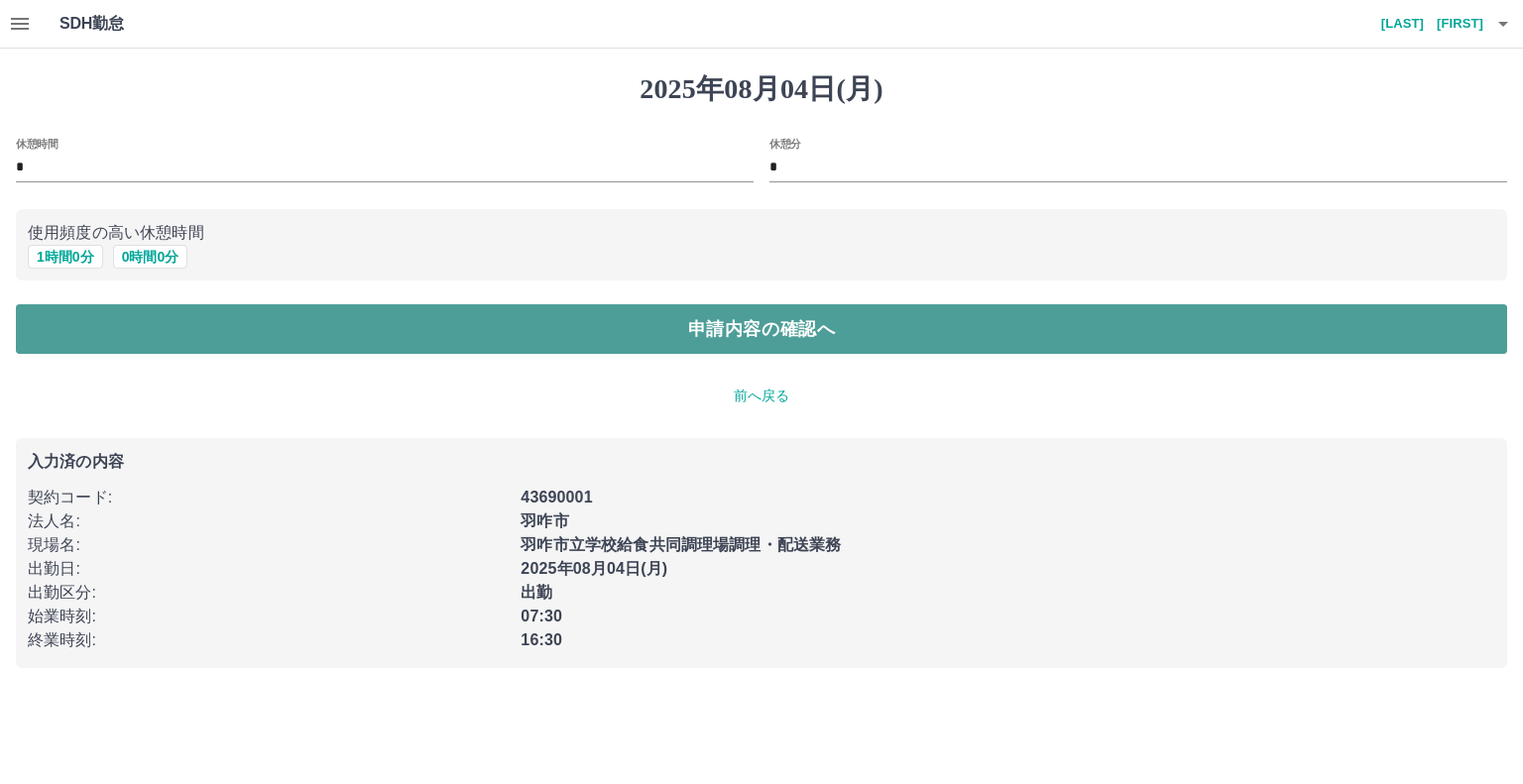 click on "申請内容の確認へ" at bounding box center (762, 329) 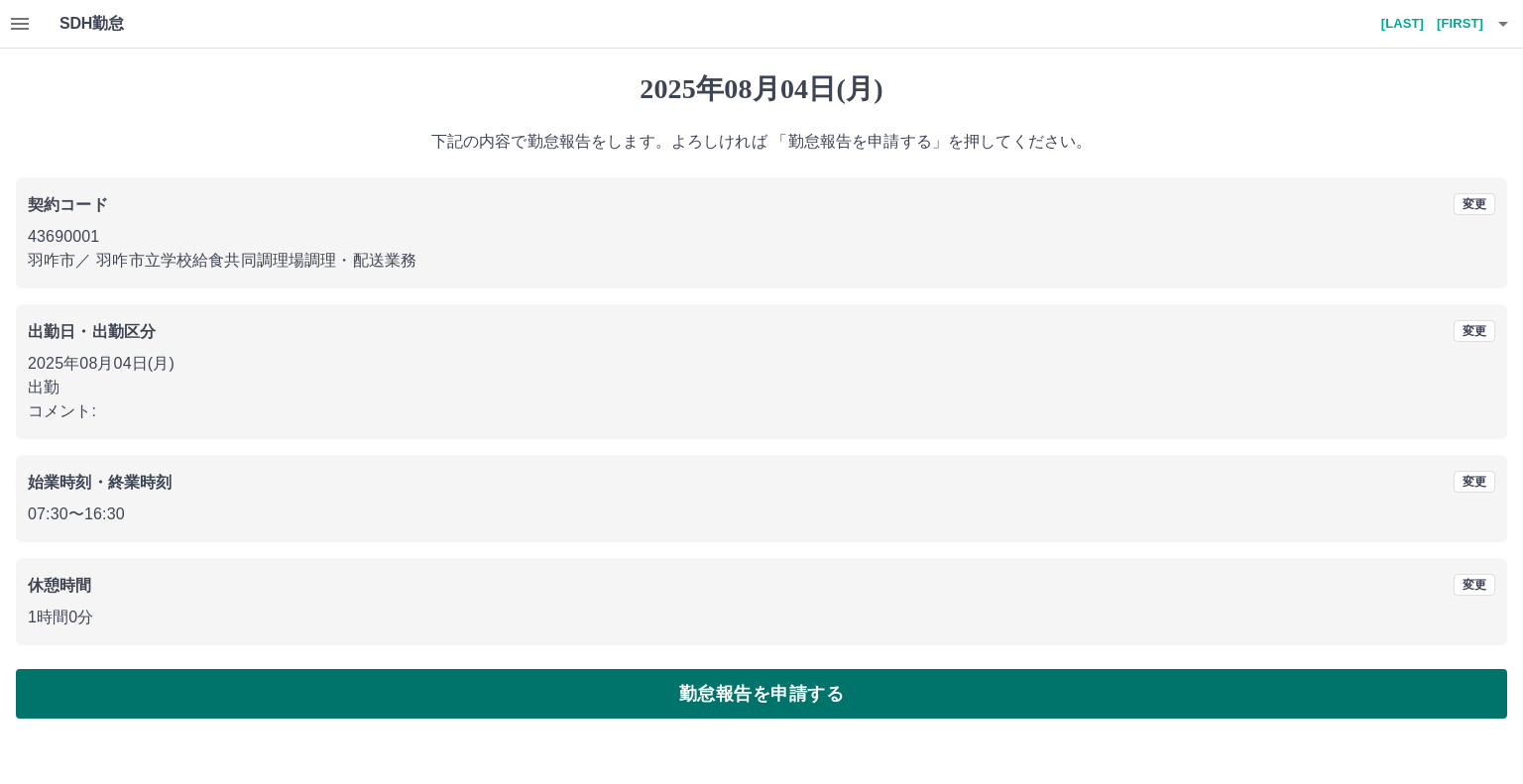 click on "勤怠報告を申請する" at bounding box center (762, 694) 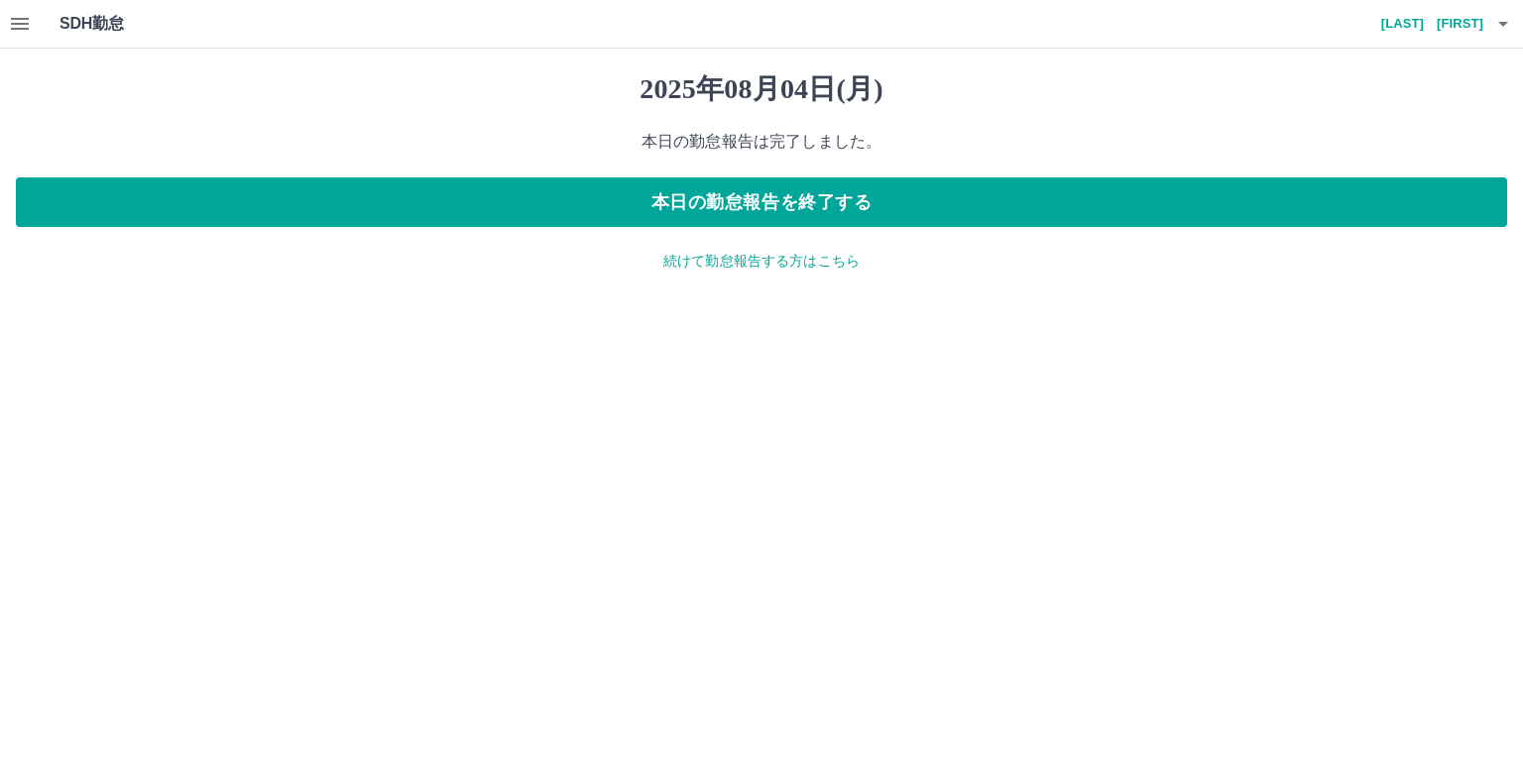 click 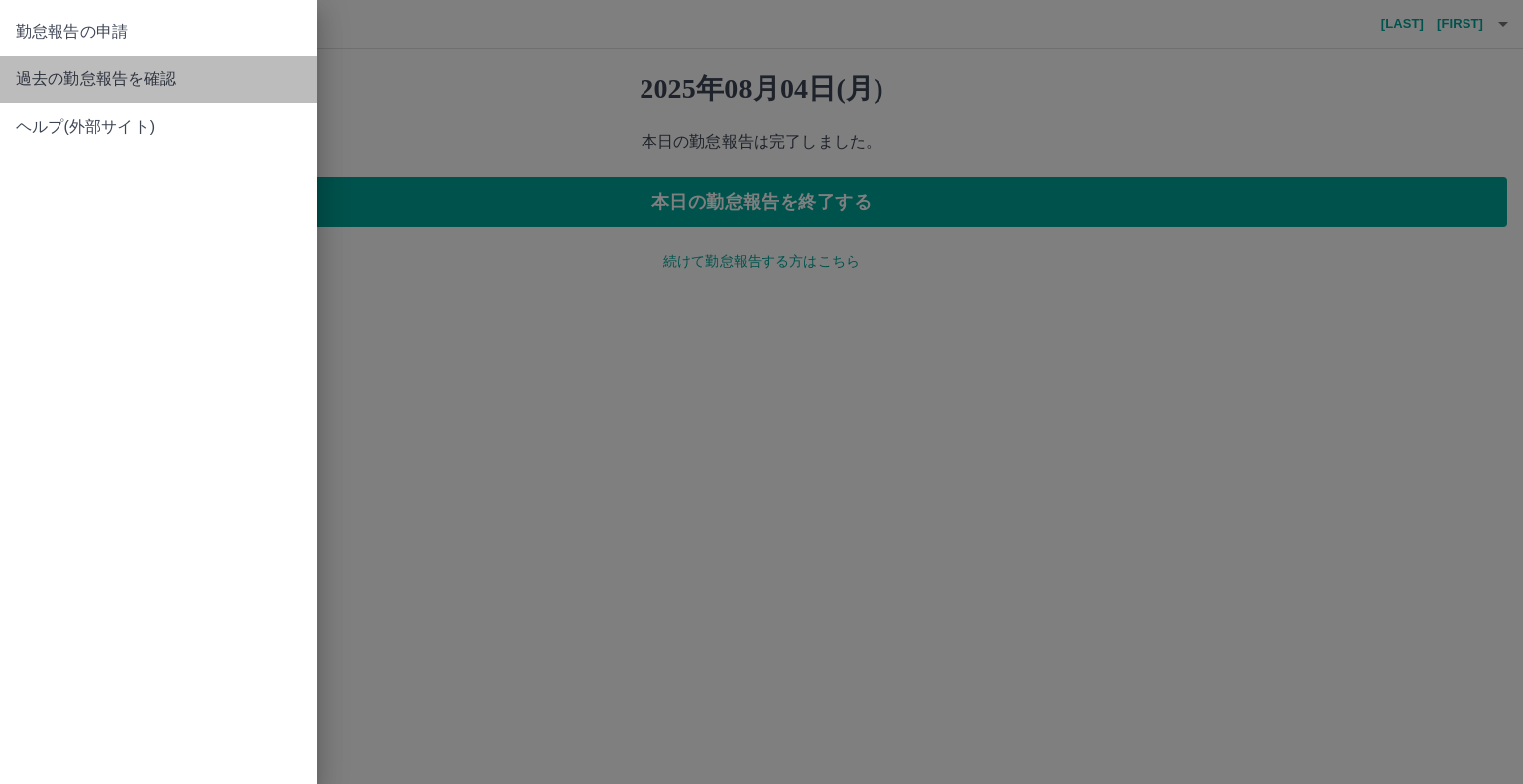 click on "過去の勤怠報告を確認" at bounding box center [159, 79] 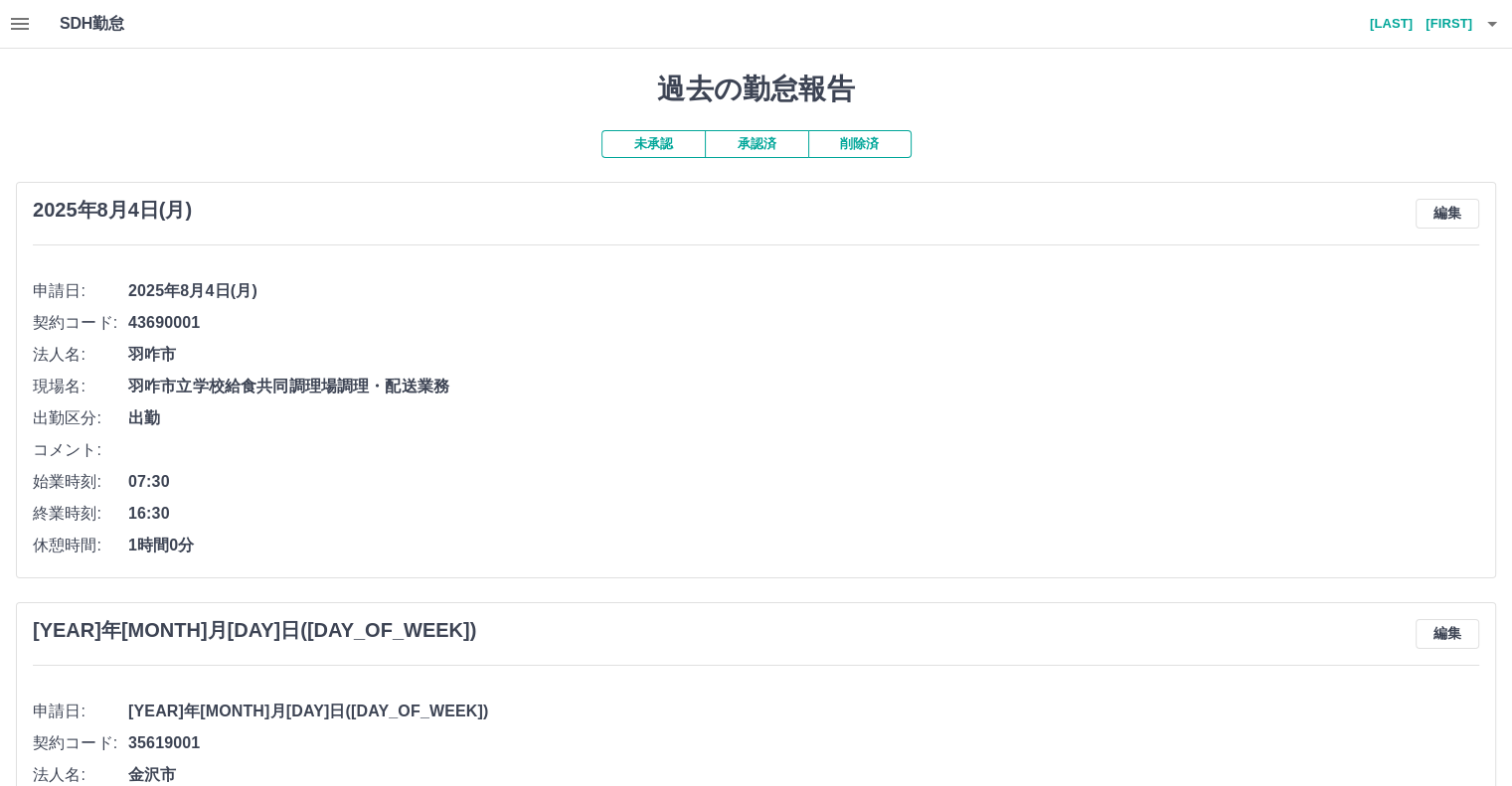 click on "承認済" at bounding box center (756, 144) 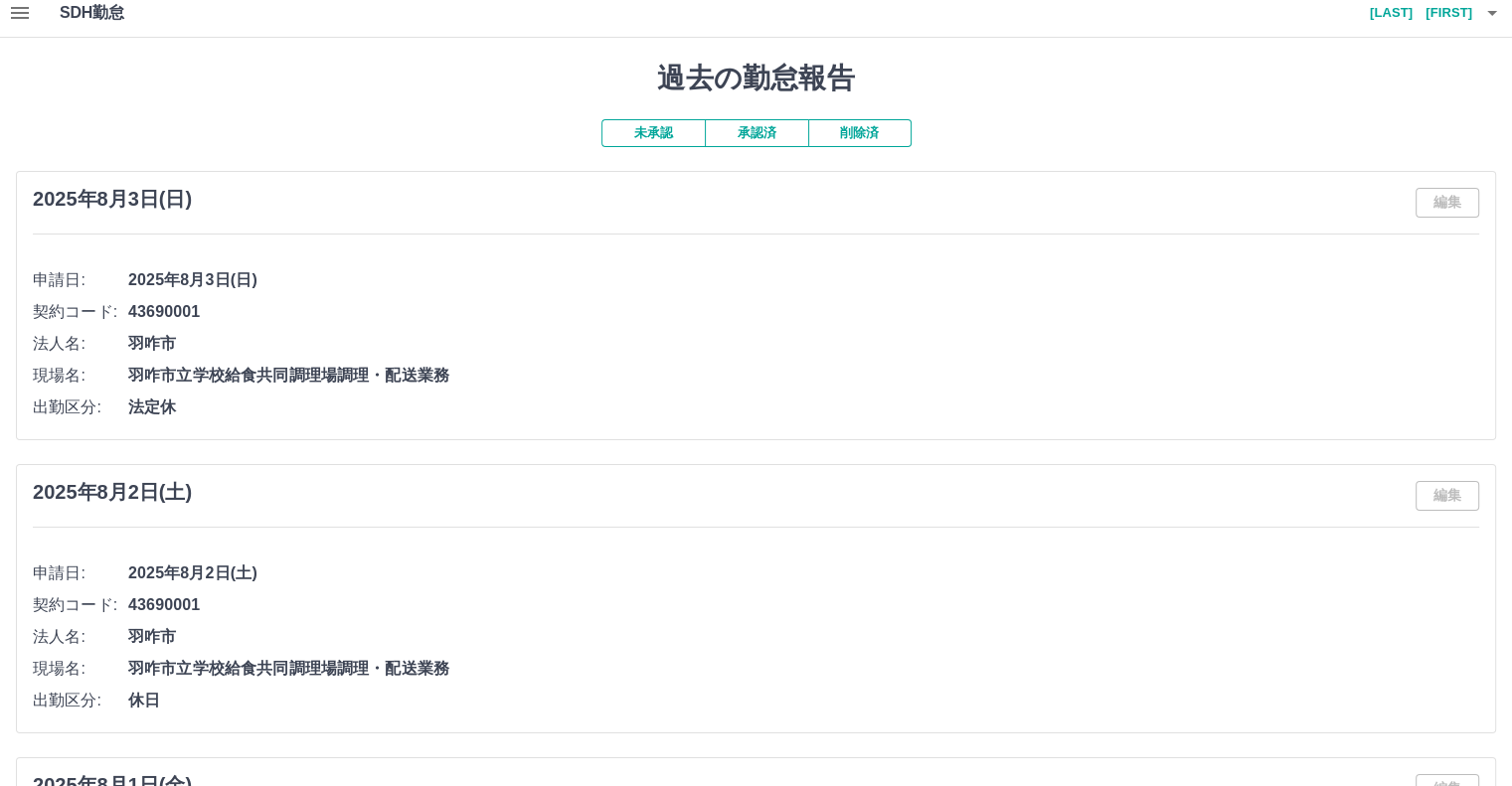 scroll, scrollTop: 0, scrollLeft: 0, axis: both 